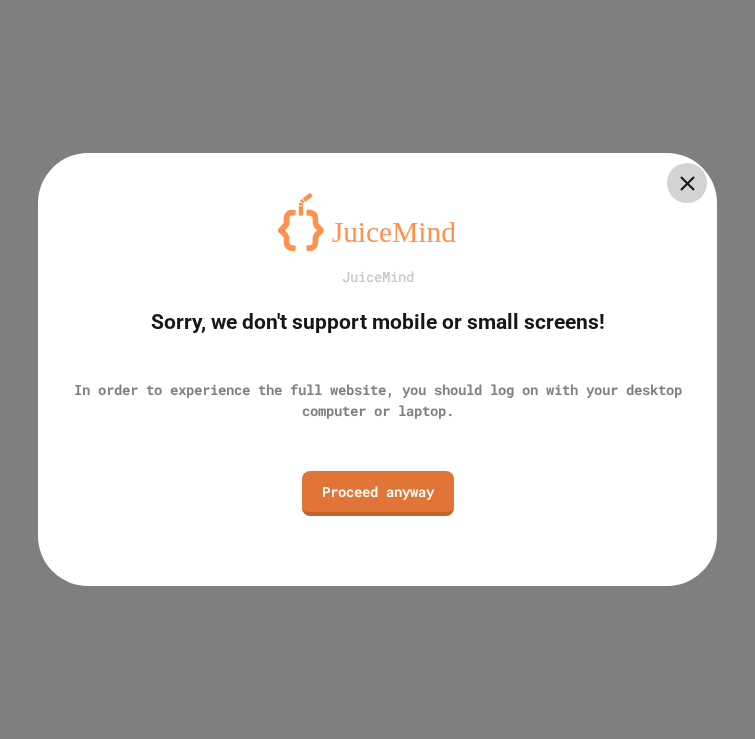 scroll, scrollTop: 0, scrollLeft: 0, axis: both 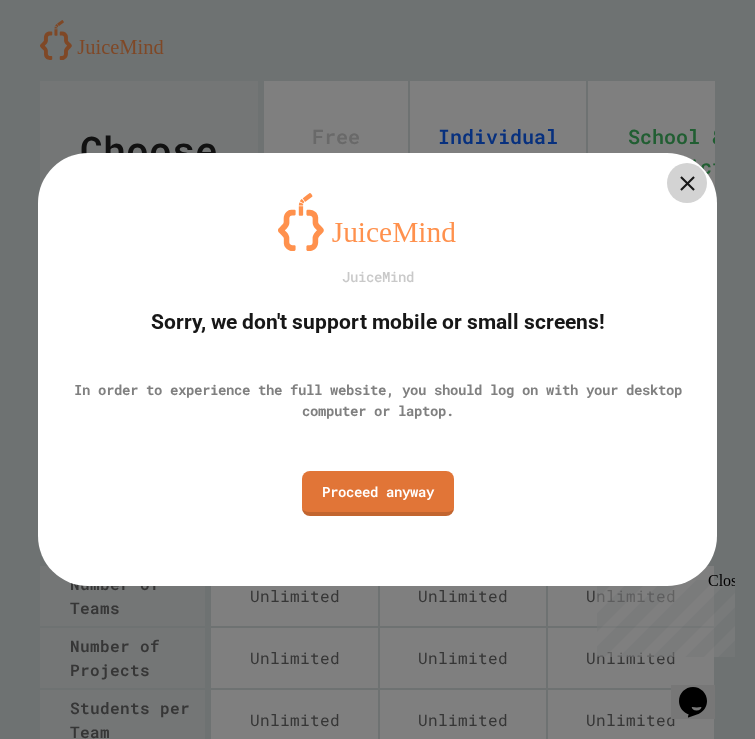 click 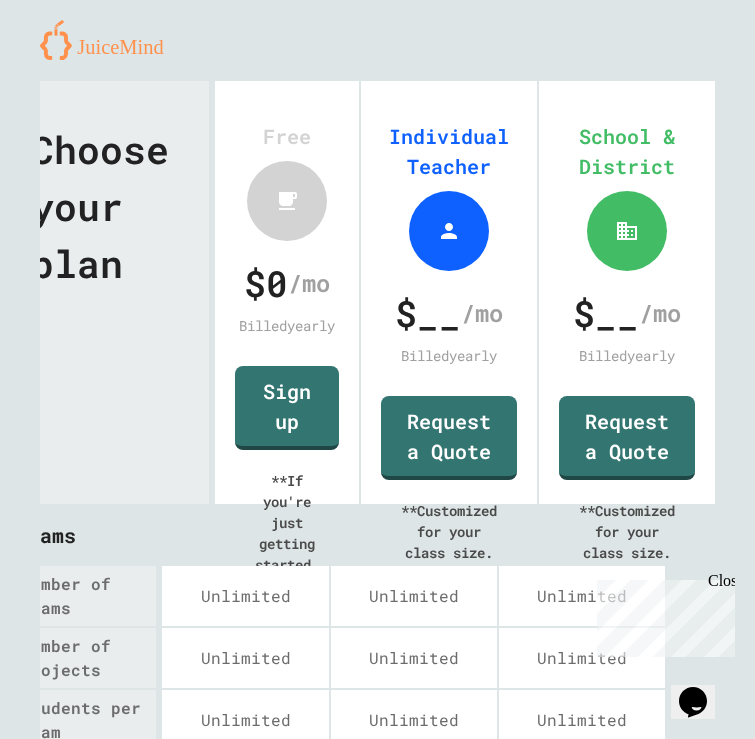 scroll, scrollTop: 0, scrollLeft: 61, axis: horizontal 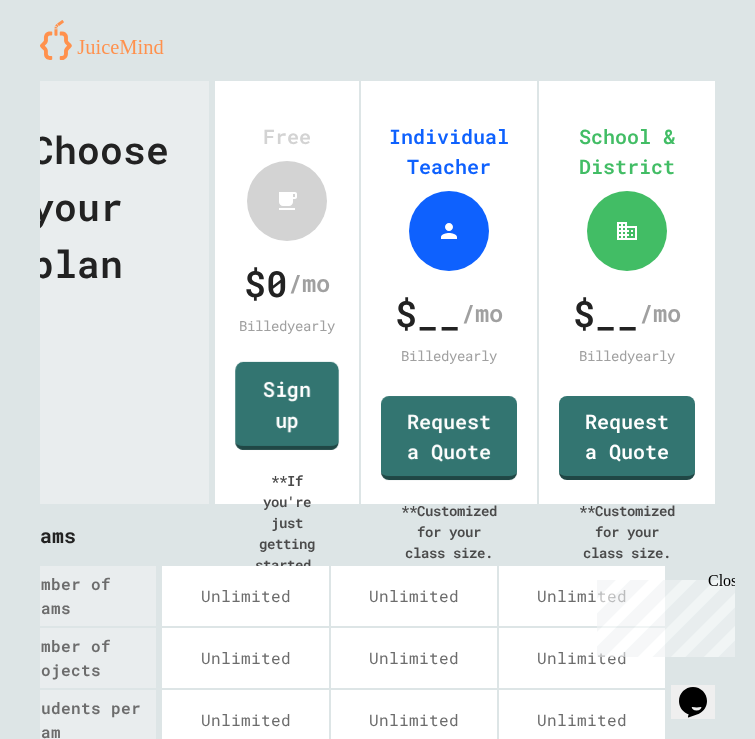 click on "Sign up" at bounding box center (287, 406) 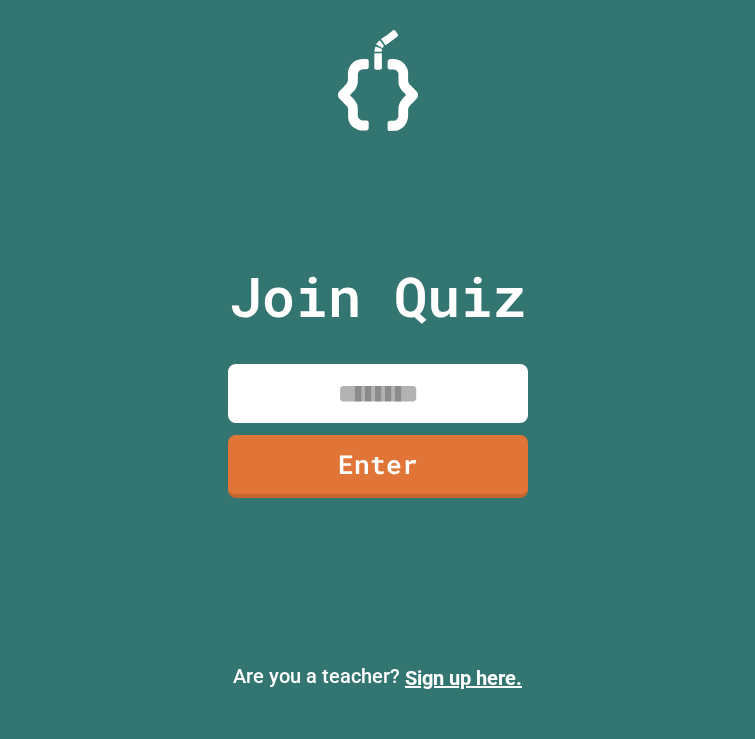 scroll, scrollTop: 0, scrollLeft: 0, axis: both 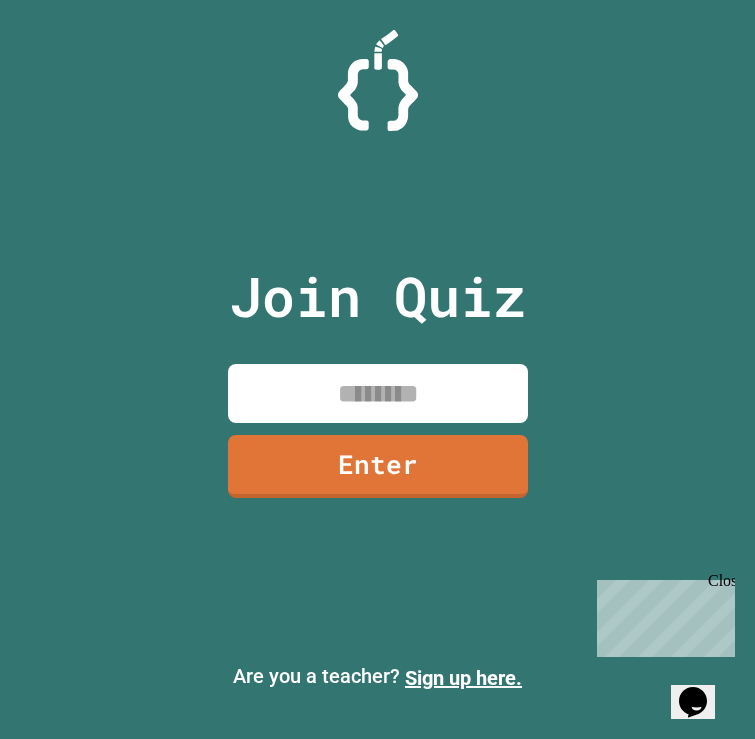 click at bounding box center [378, 393] 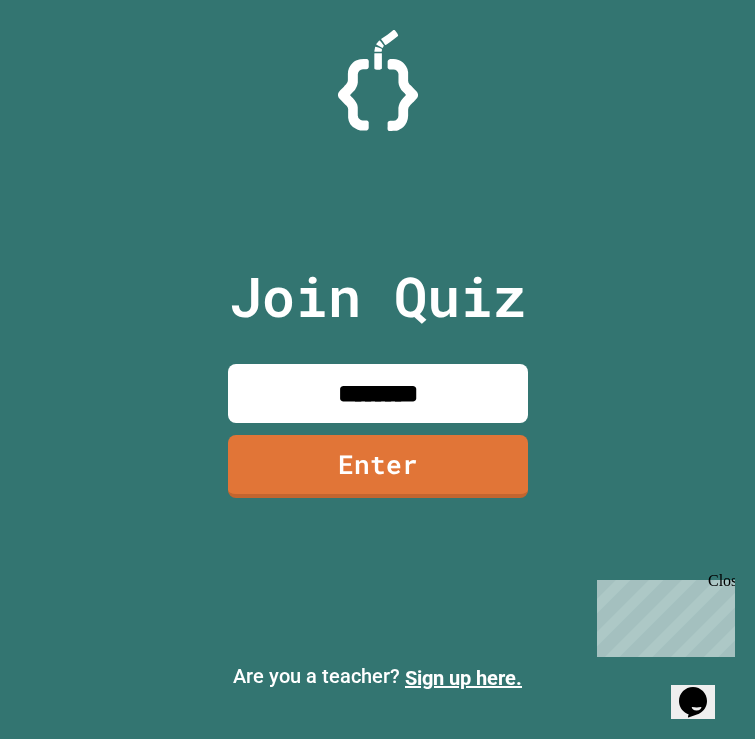 type on "********" 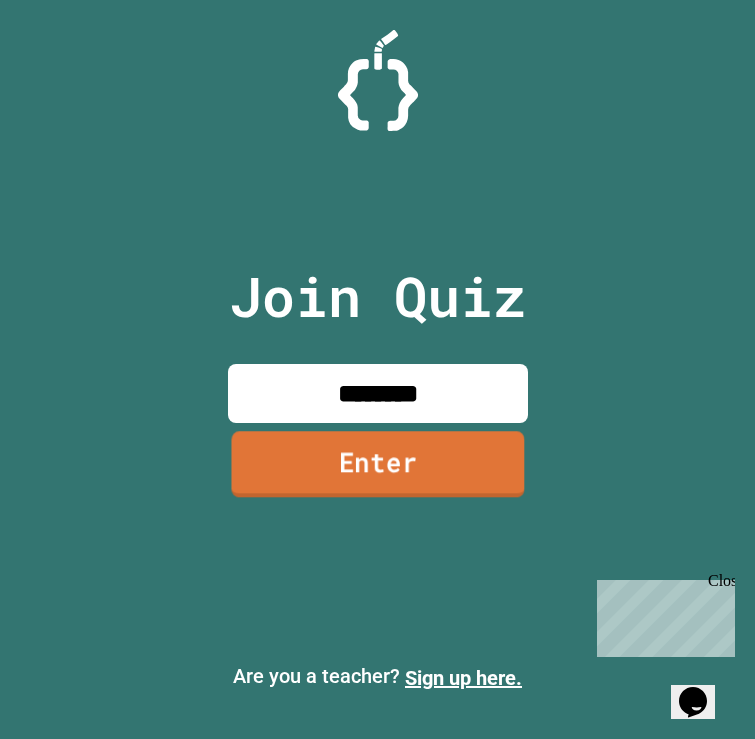 click on "Enter" at bounding box center [377, 464] 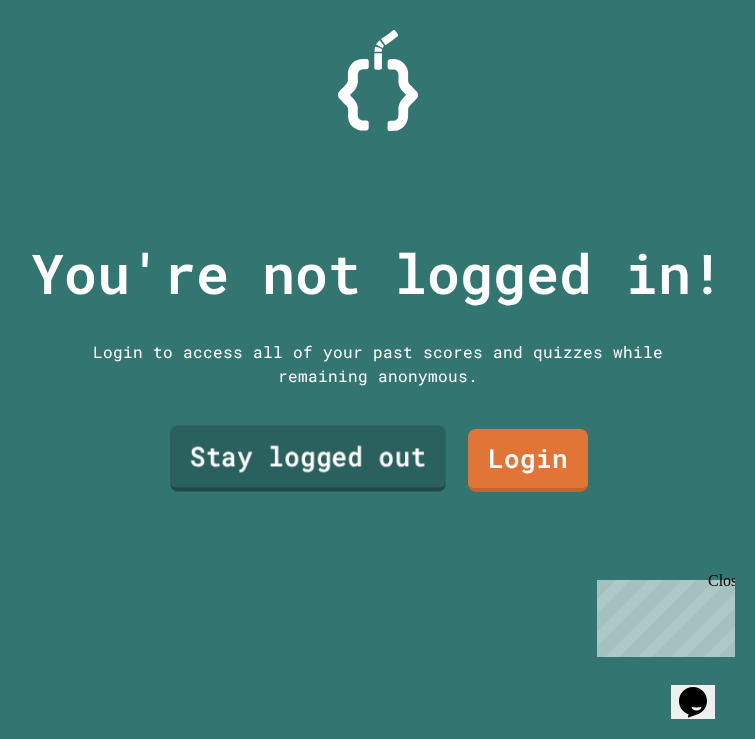 click on "Stay logged out" at bounding box center (308, 459) 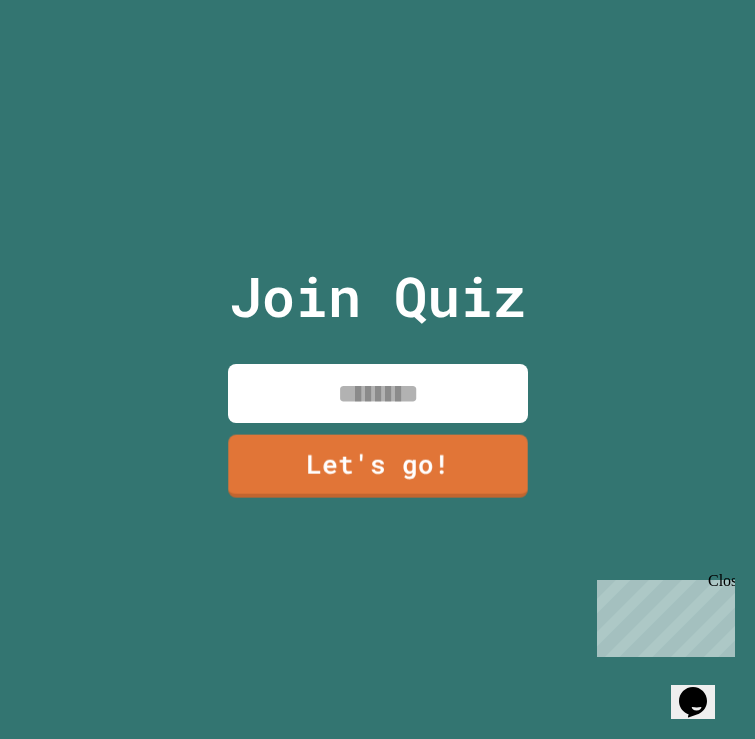 click at bounding box center [378, 393] 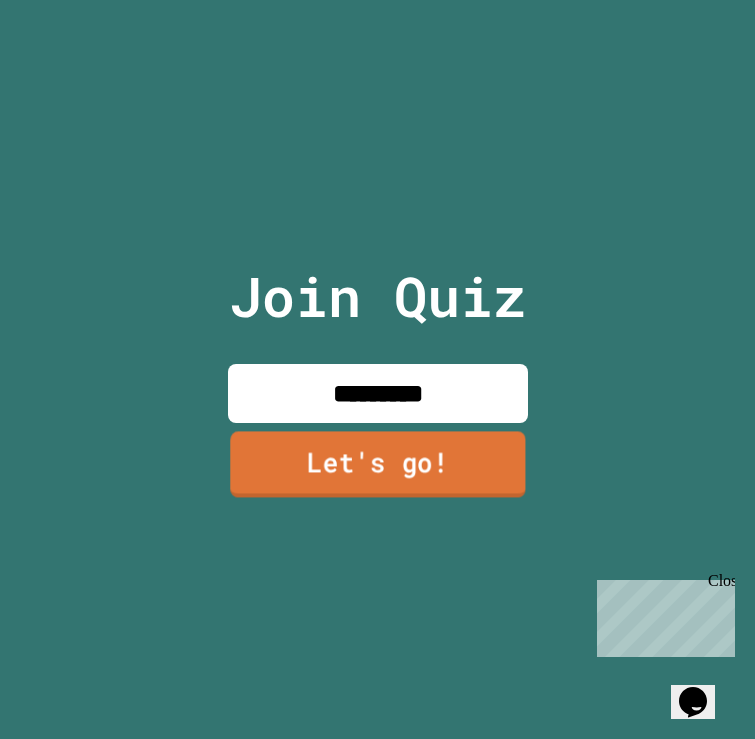 type on "*********" 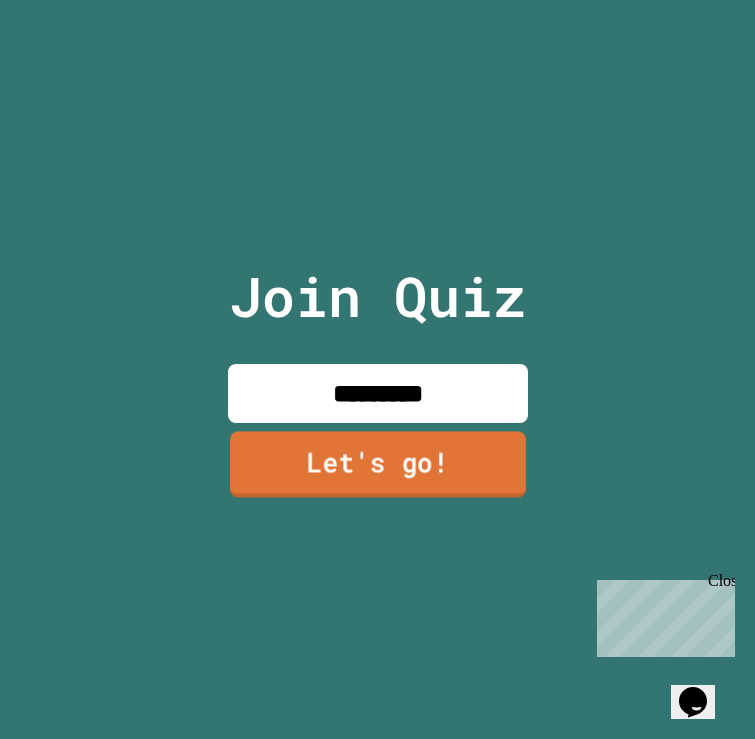 click on "Let's go!" at bounding box center [377, 464] 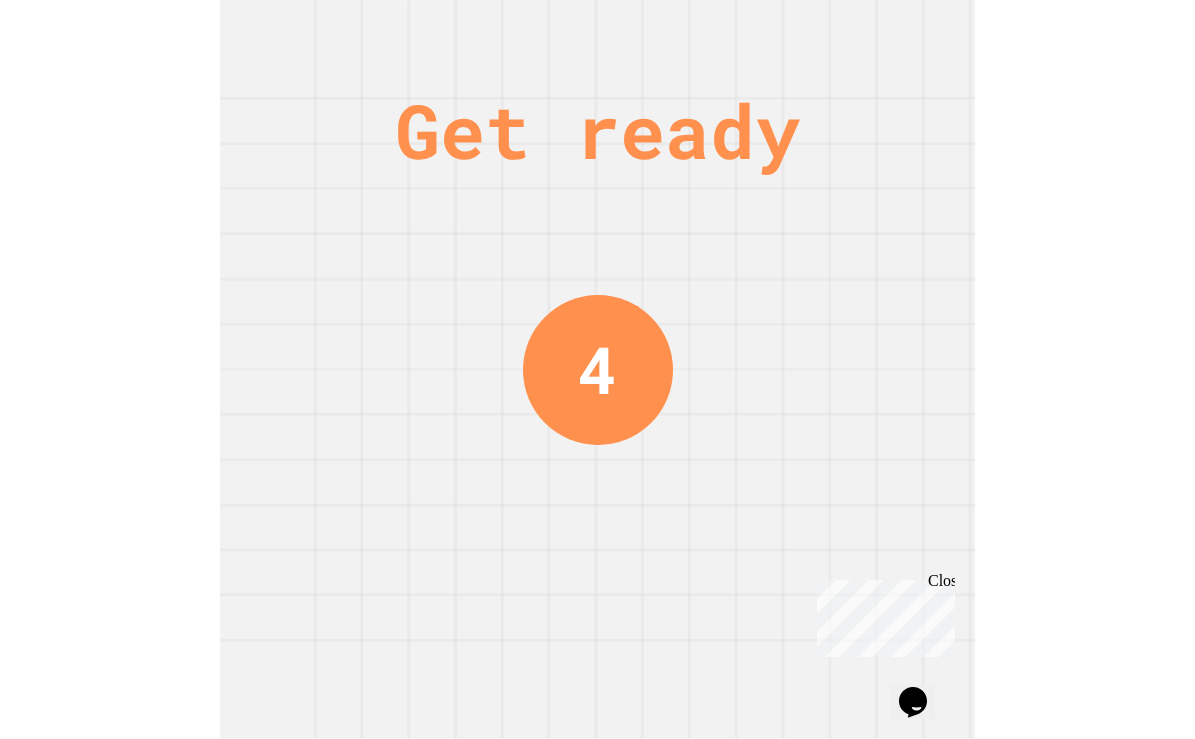 scroll, scrollTop: 0, scrollLeft: 0, axis: both 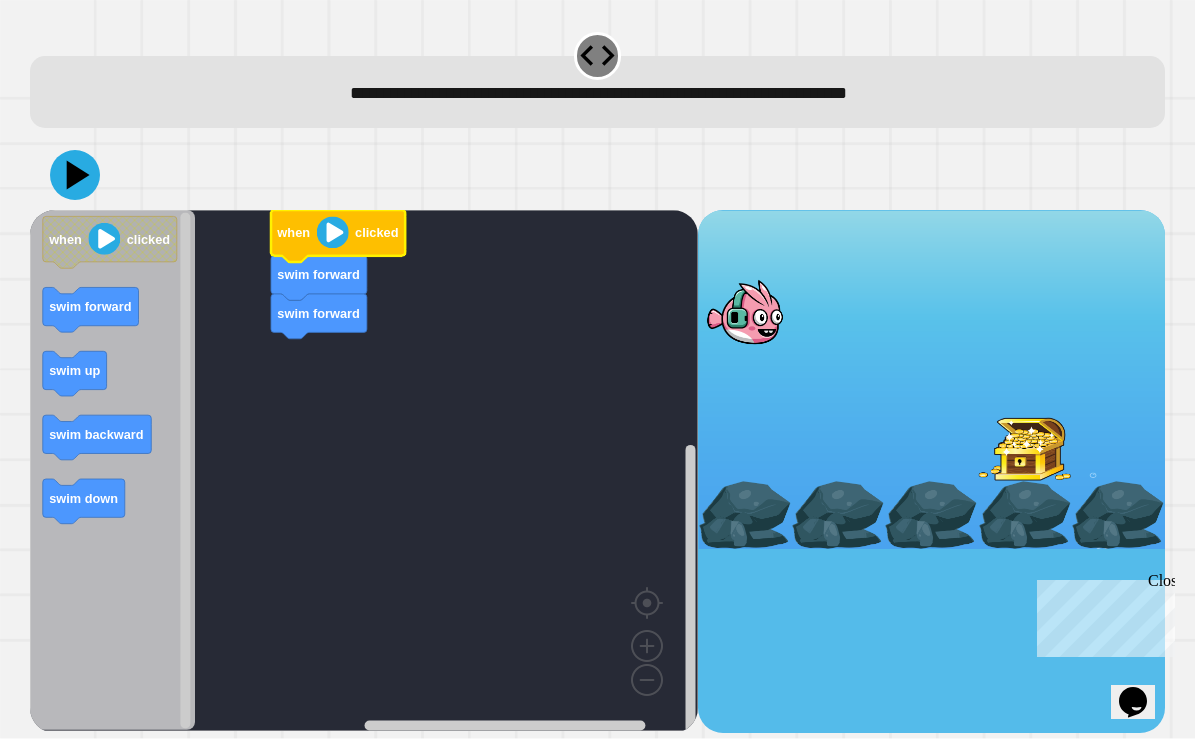 click 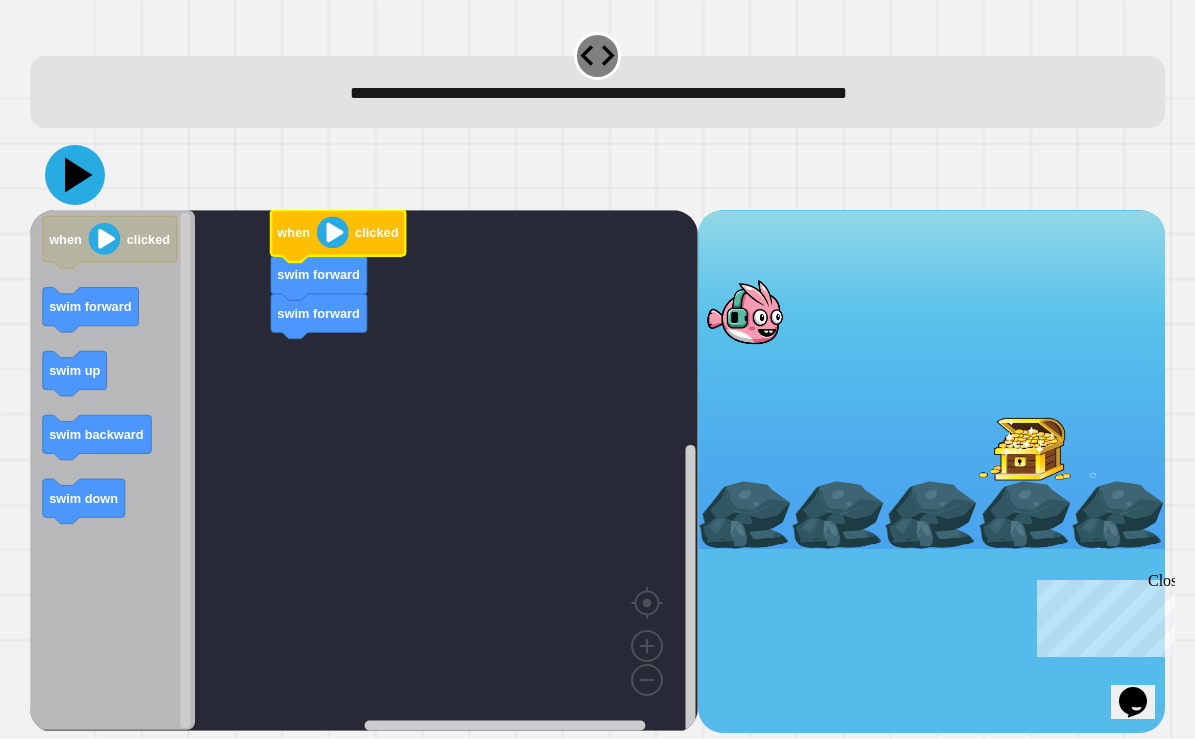 click 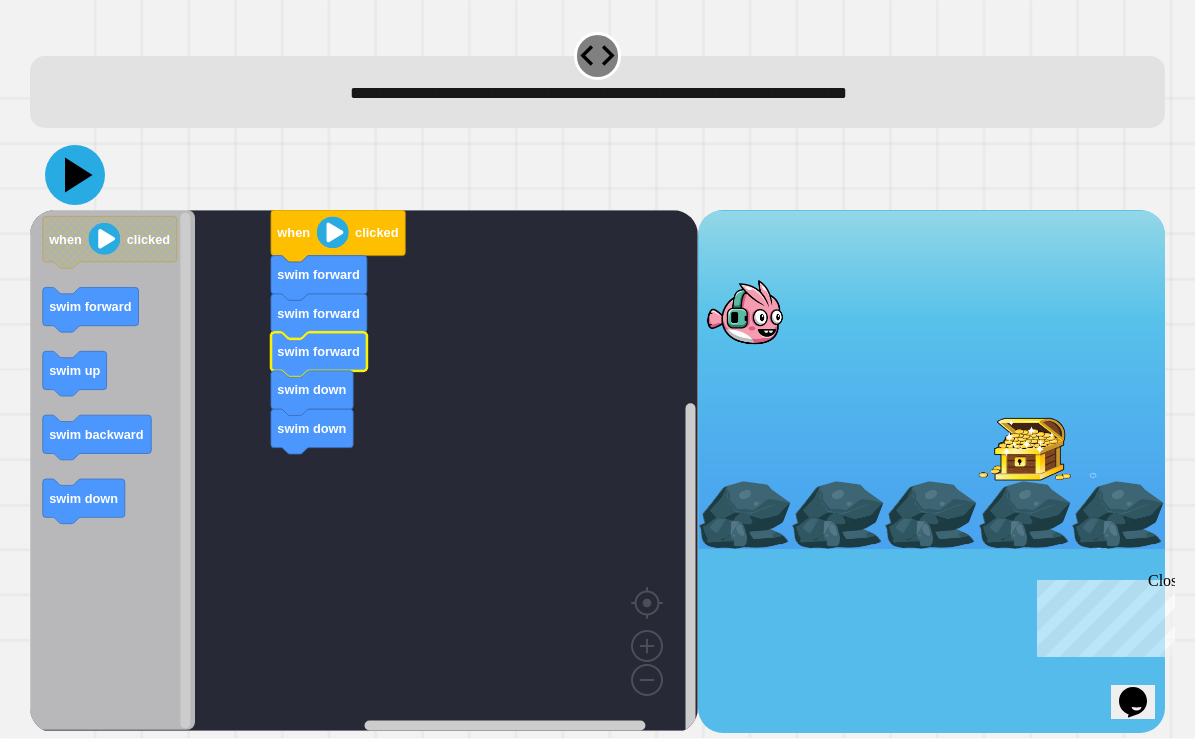 click 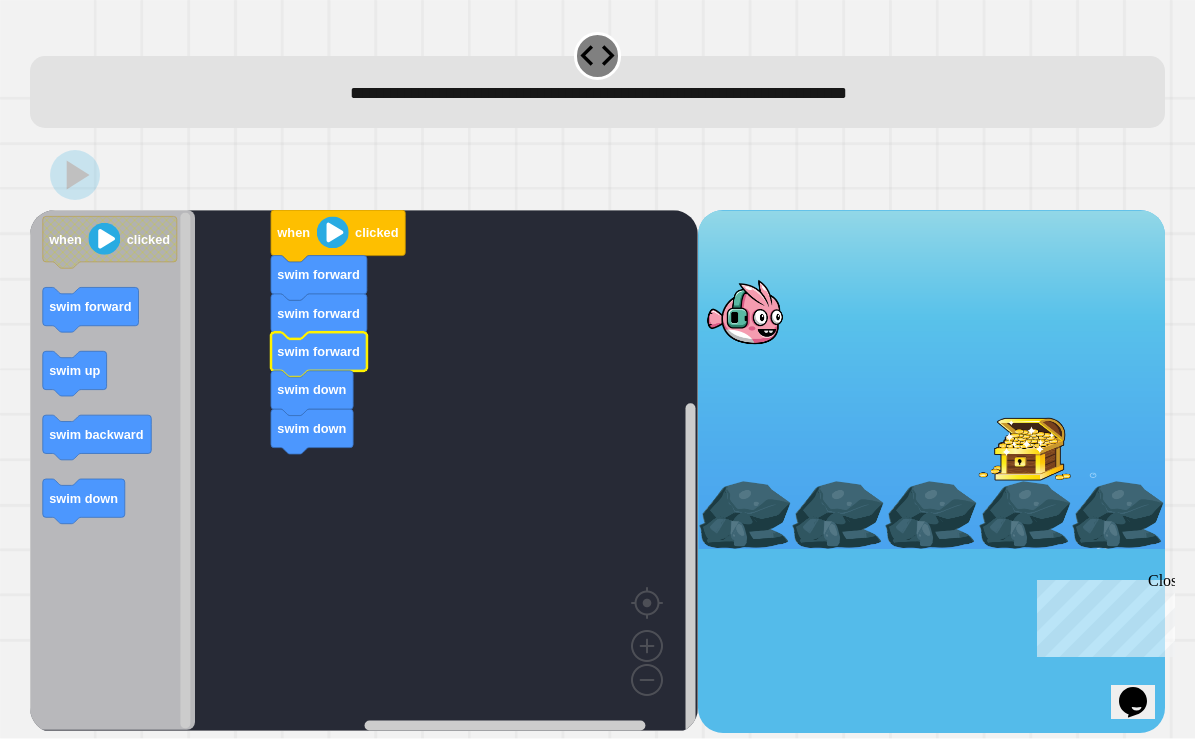 click 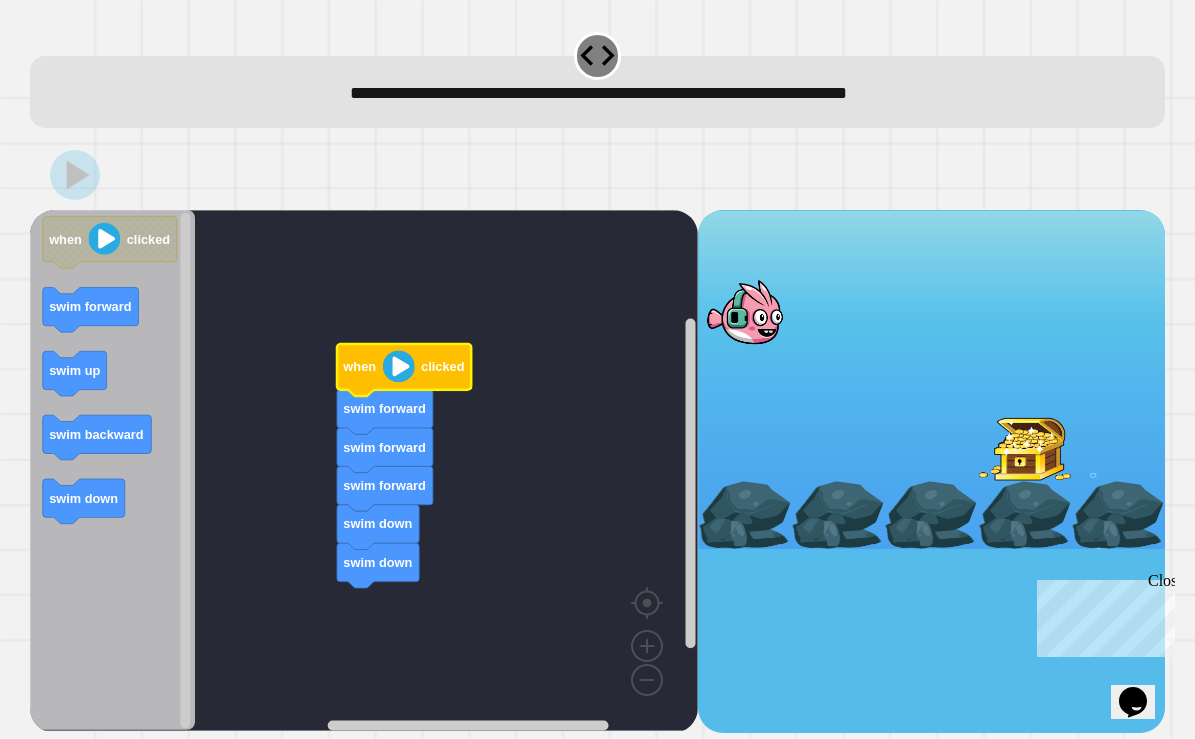 scroll, scrollTop: 0, scrollLeft: 0, axis: both 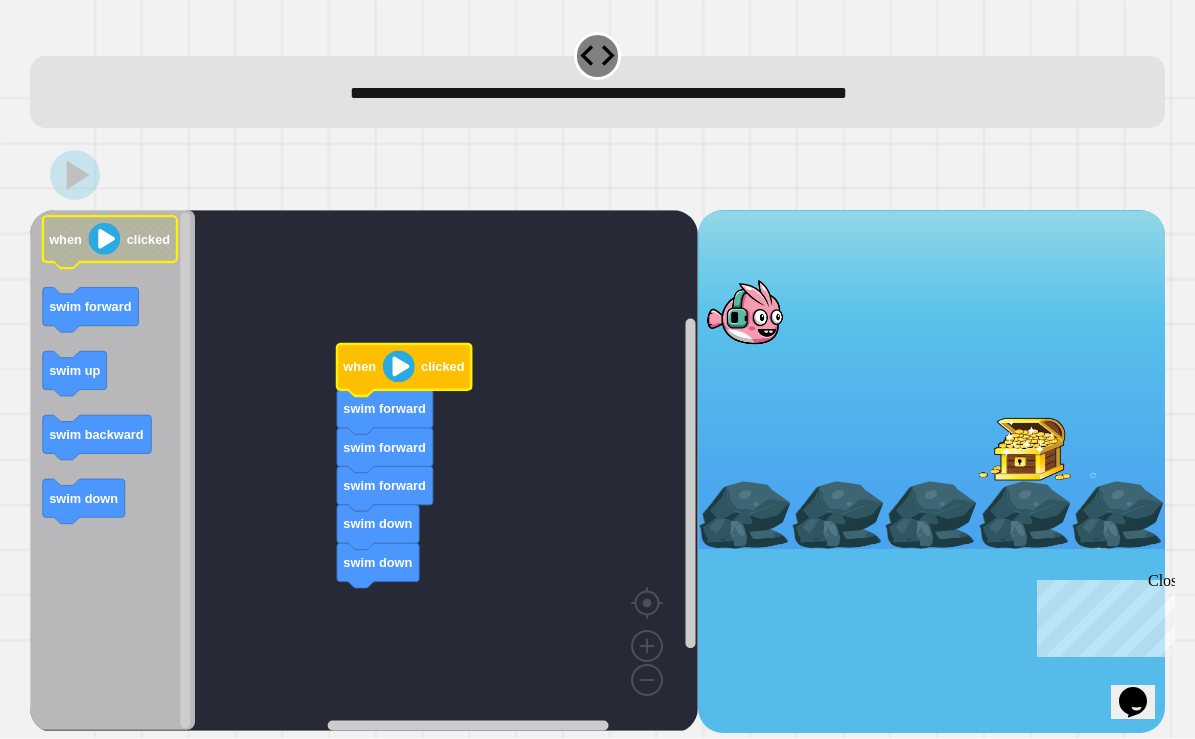 click 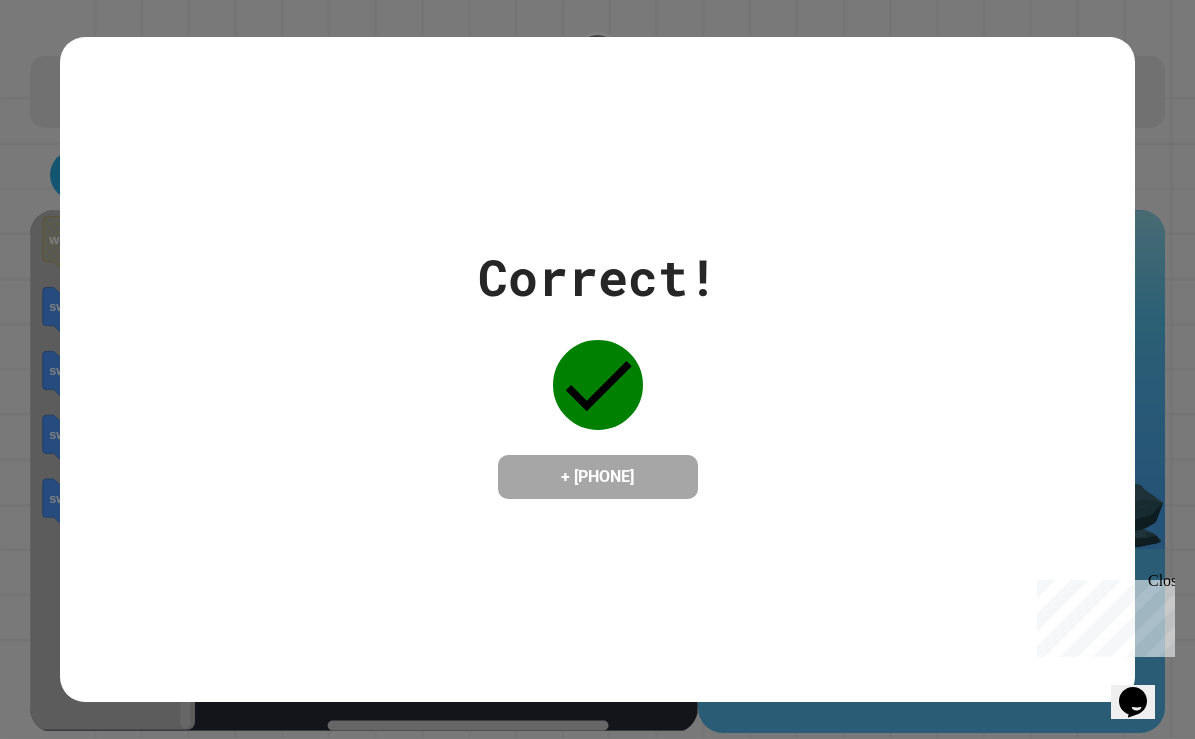click on "Correct!   + [PHONE]" at bounding box center [597, 369] 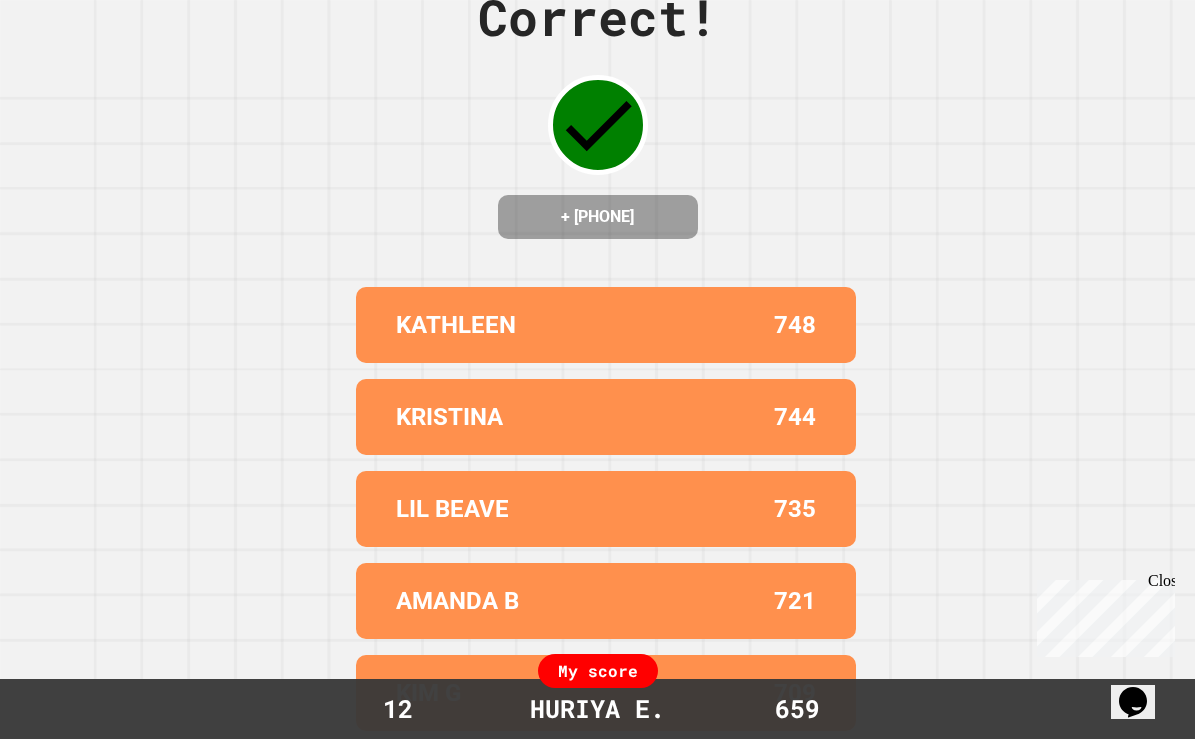 scroll, scrollTop: 77, scrollLeft: 0, axis: vertical 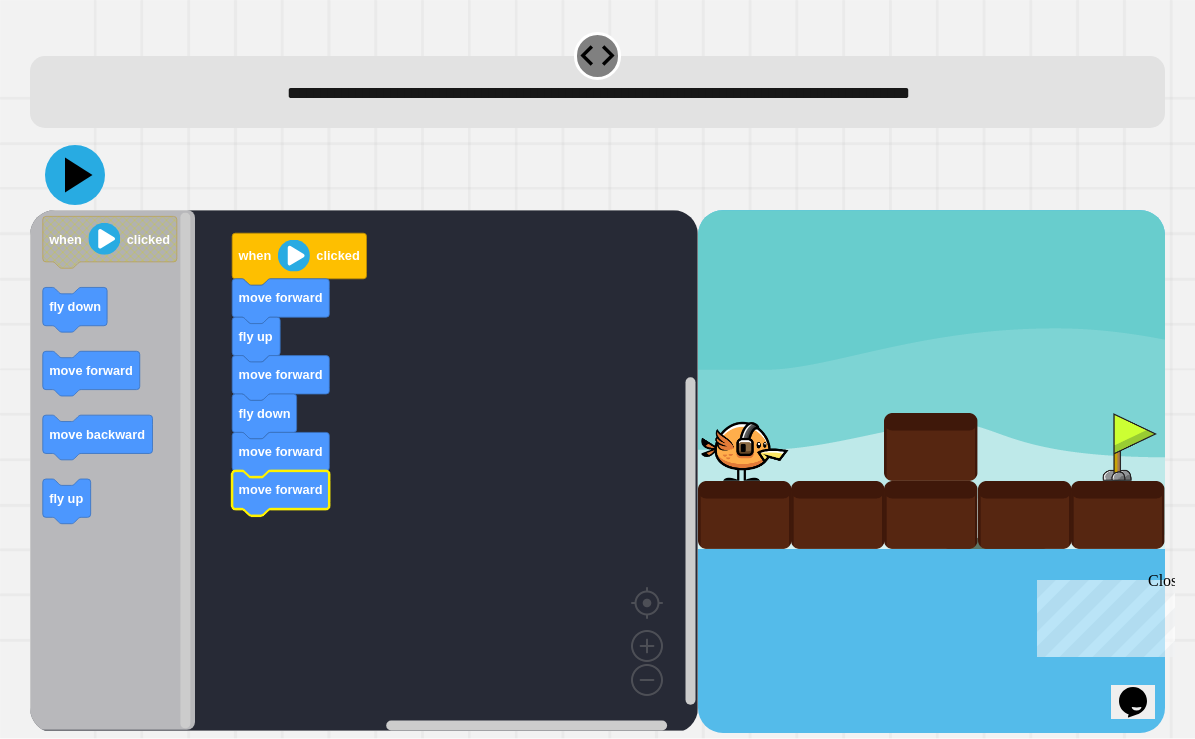 click 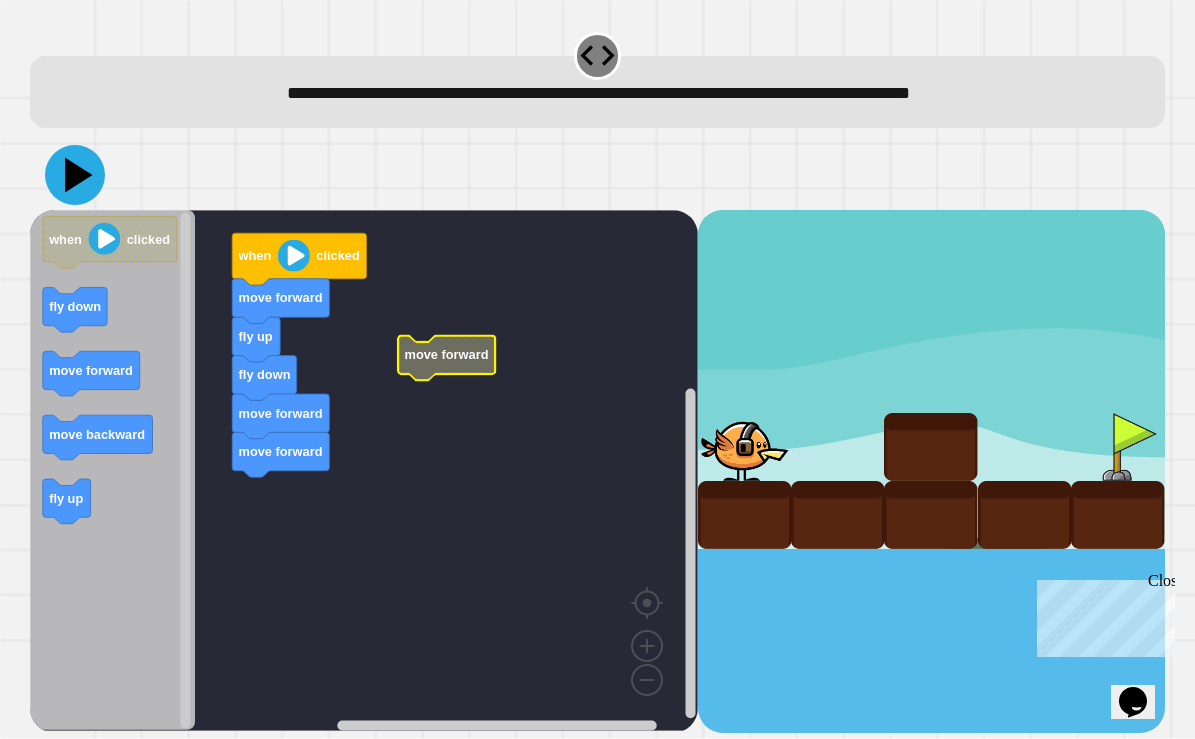 click 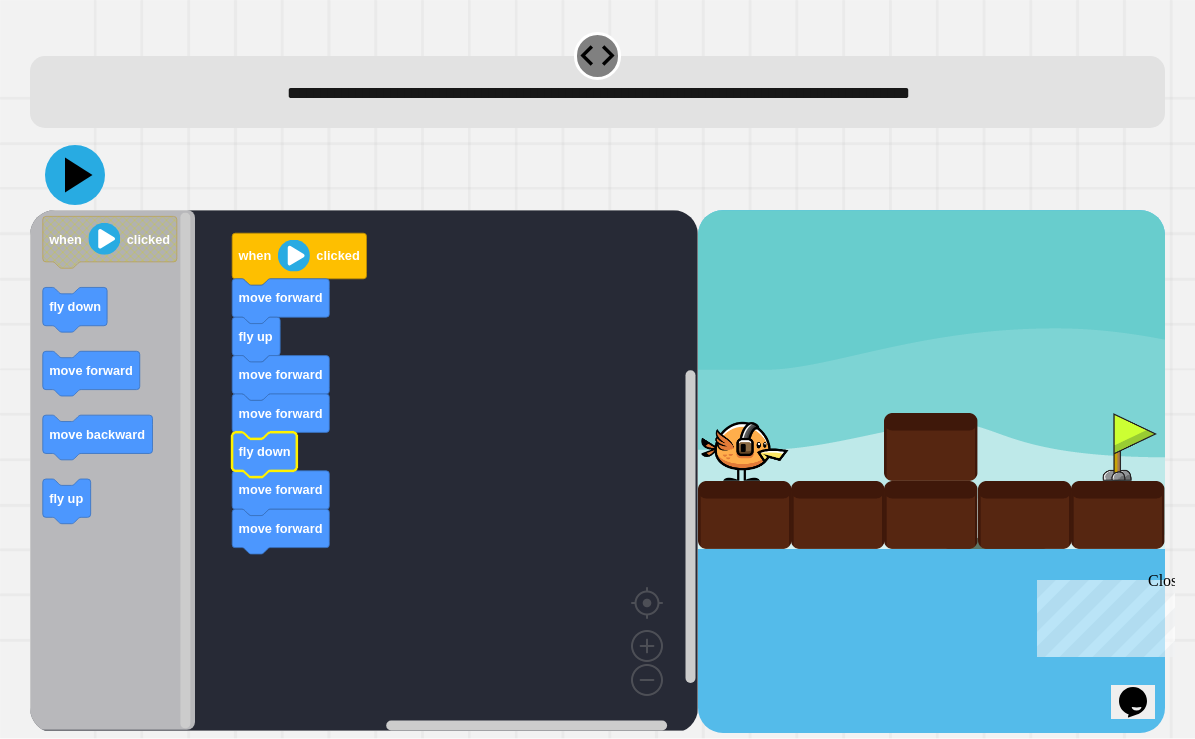 click 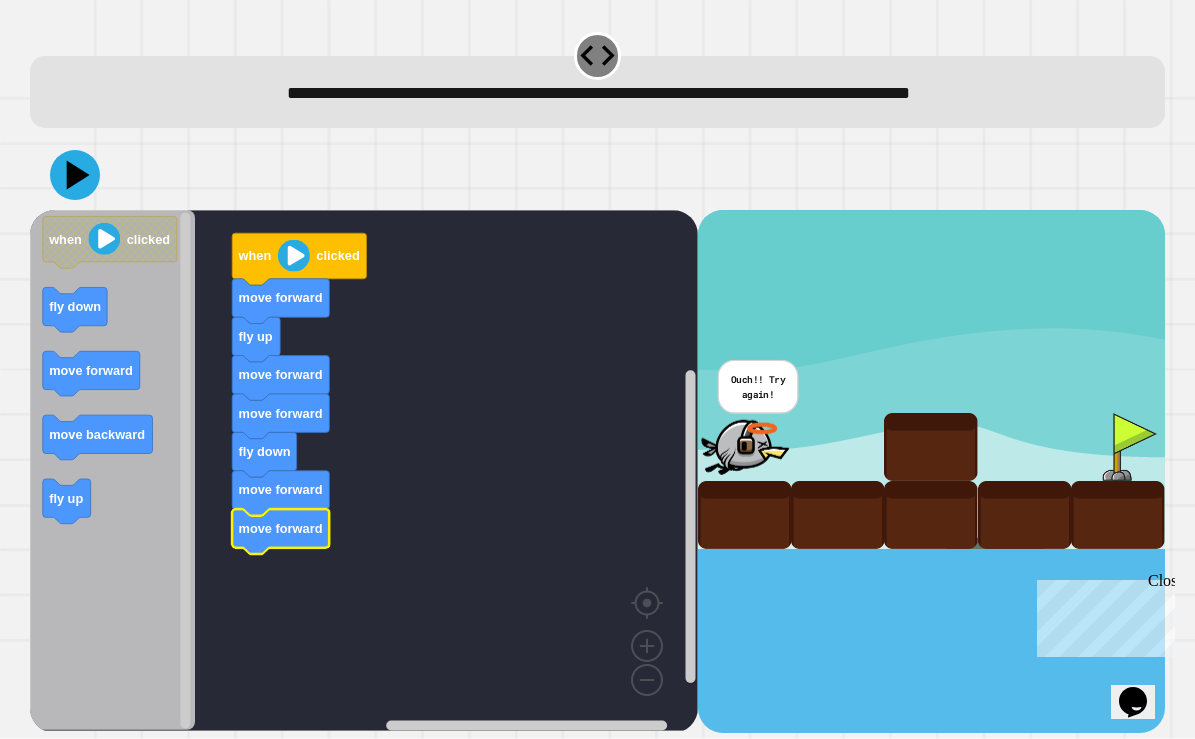 click on "move forward" 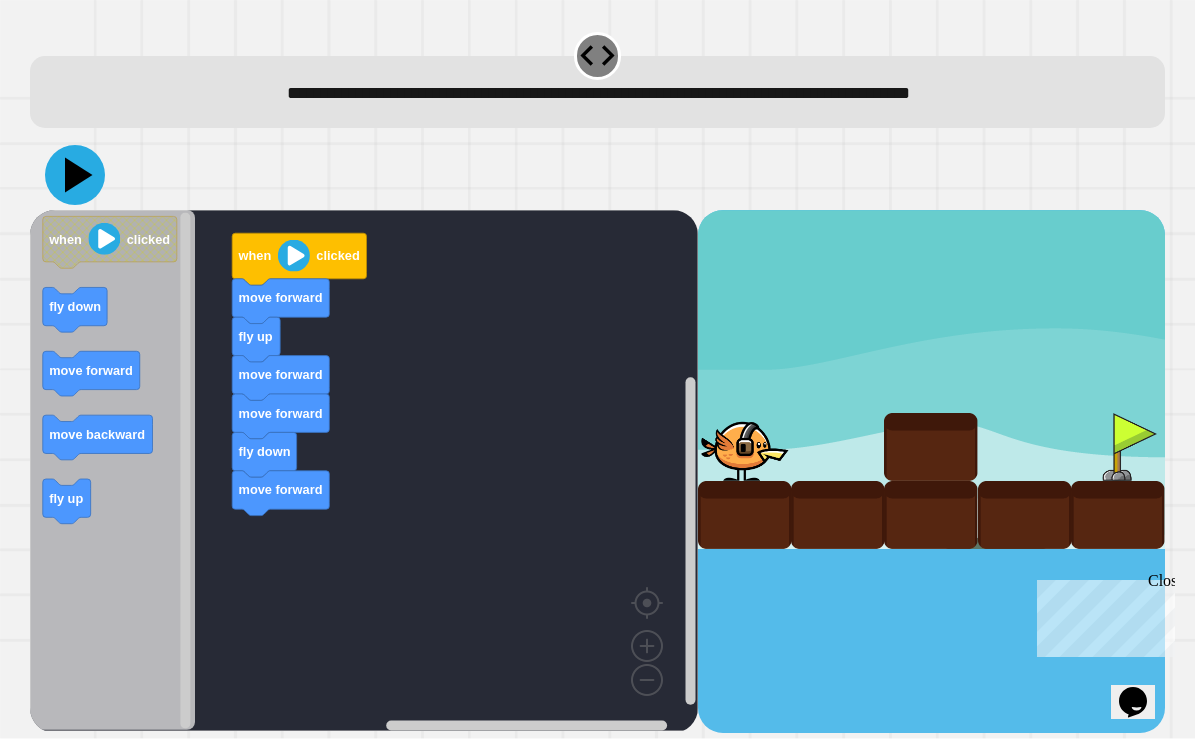 click 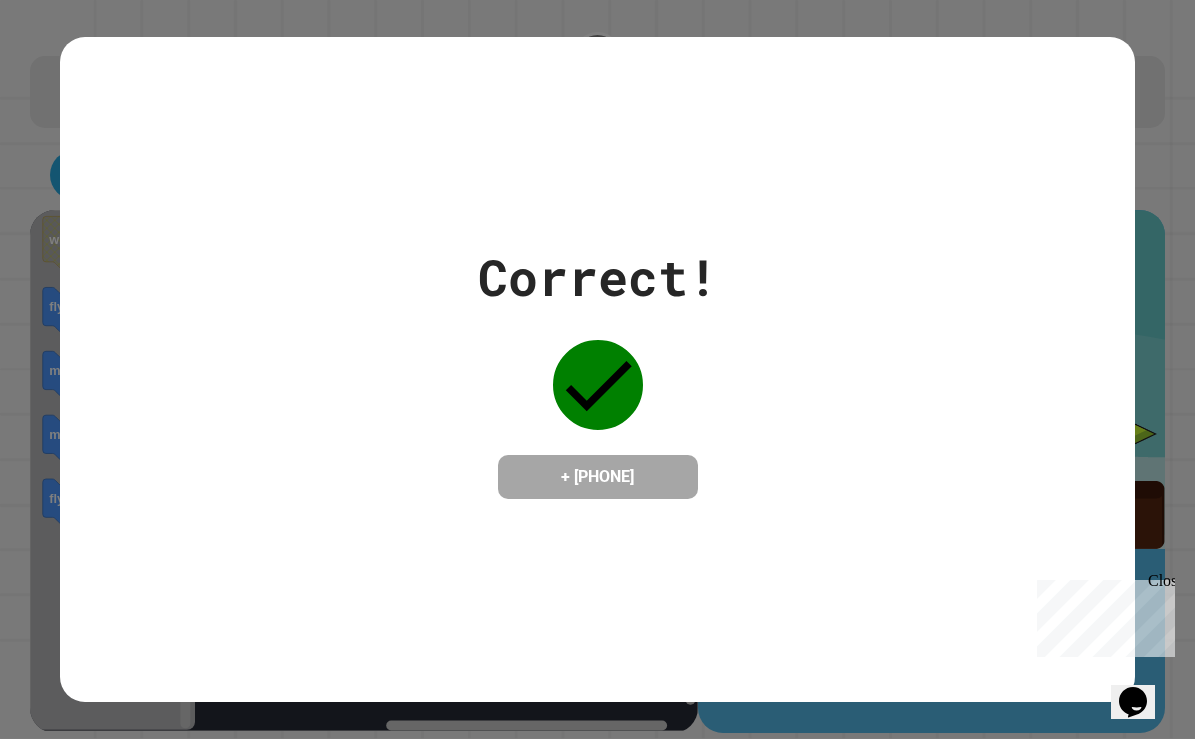 click on "Close" at bounding box center [1160, 584] 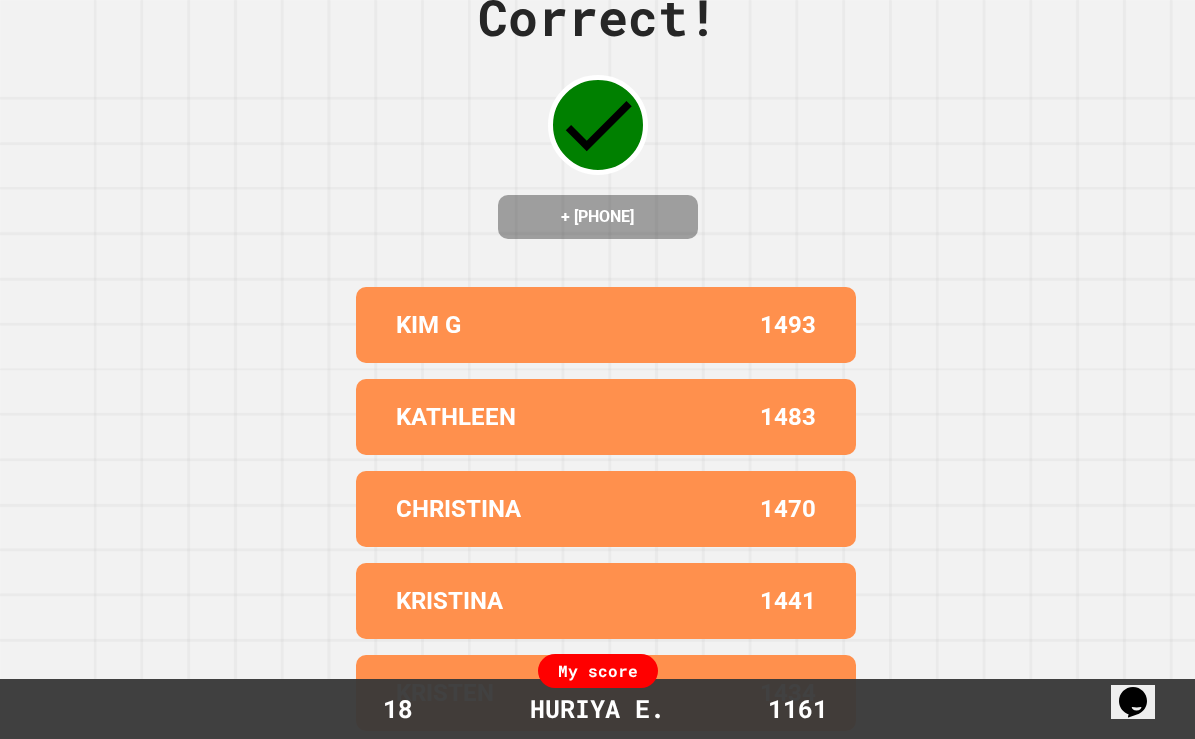 scroll, scrollTop: 0, scrollLeft: 0, axis: both 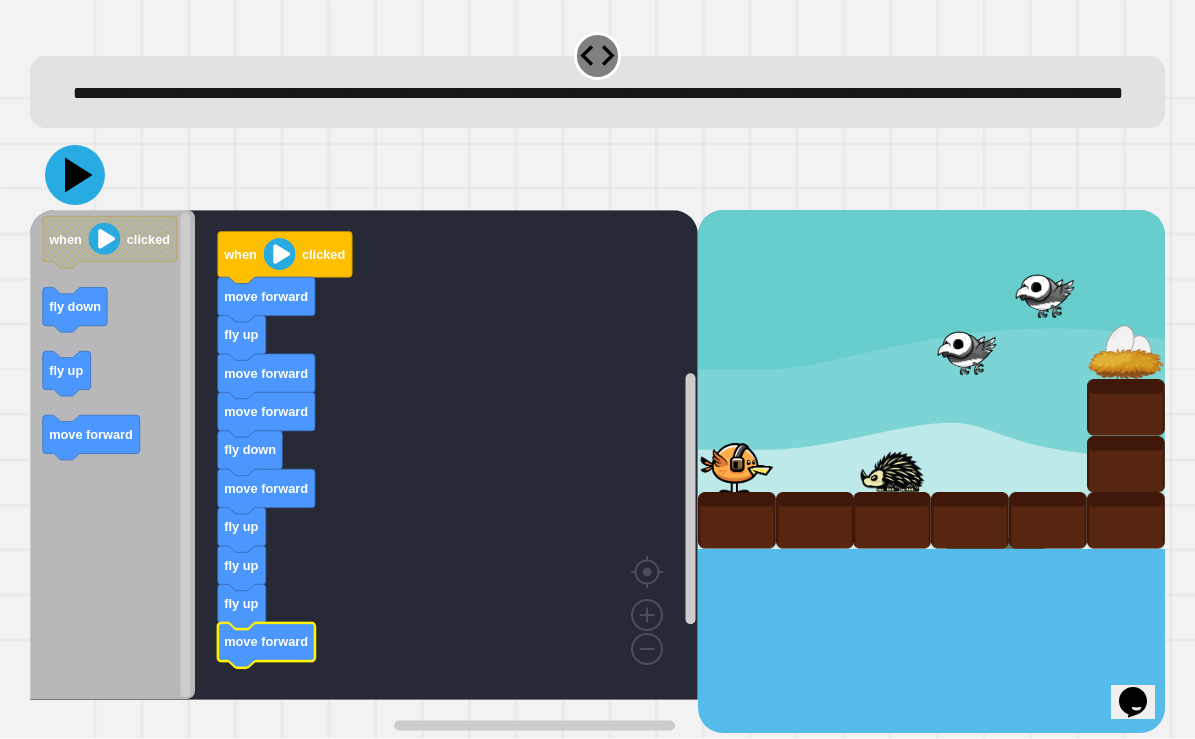 click 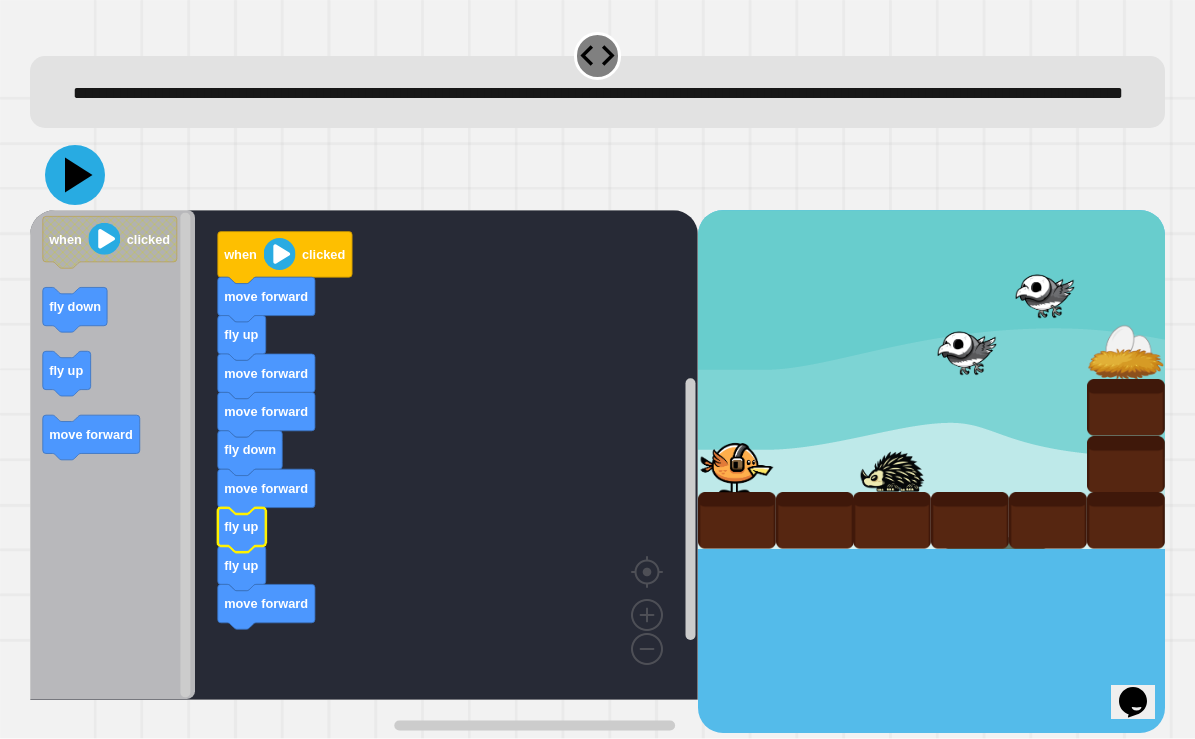 click 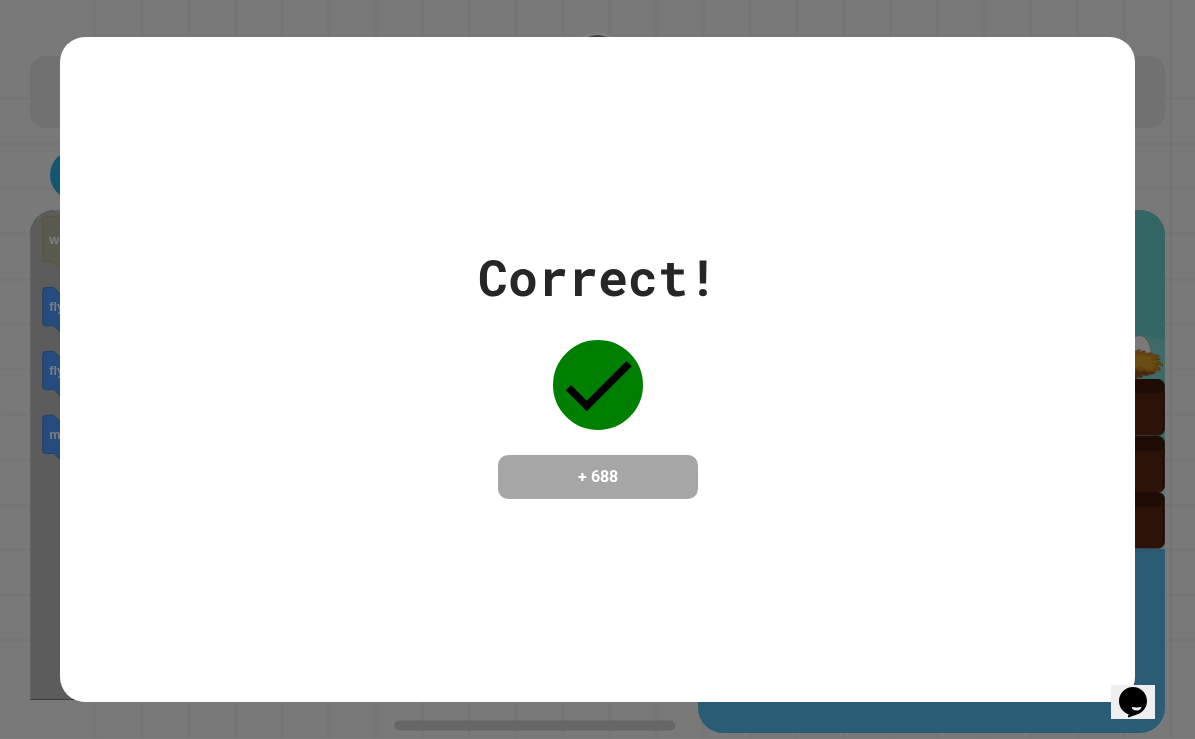 click on "Correct!   + [PHONE]" at bounding box center [597, 369] 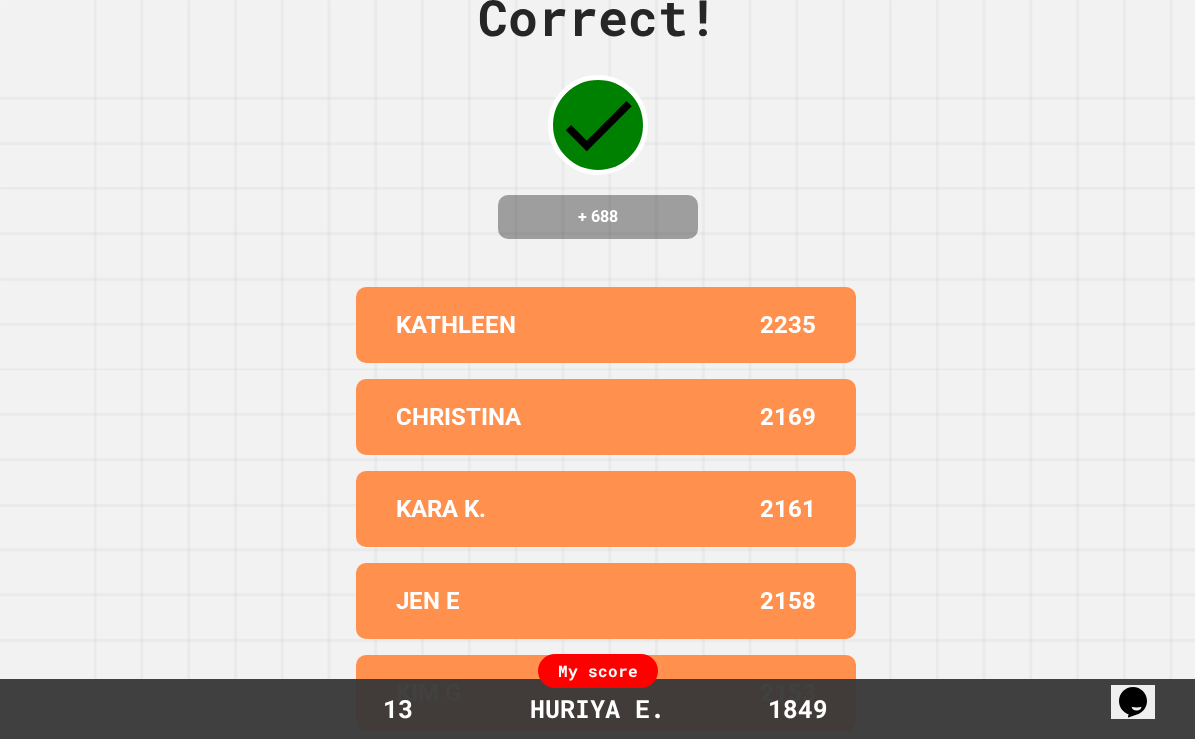 scroll, scrollTop: 77, scrollLeft: 0, axis: vertical 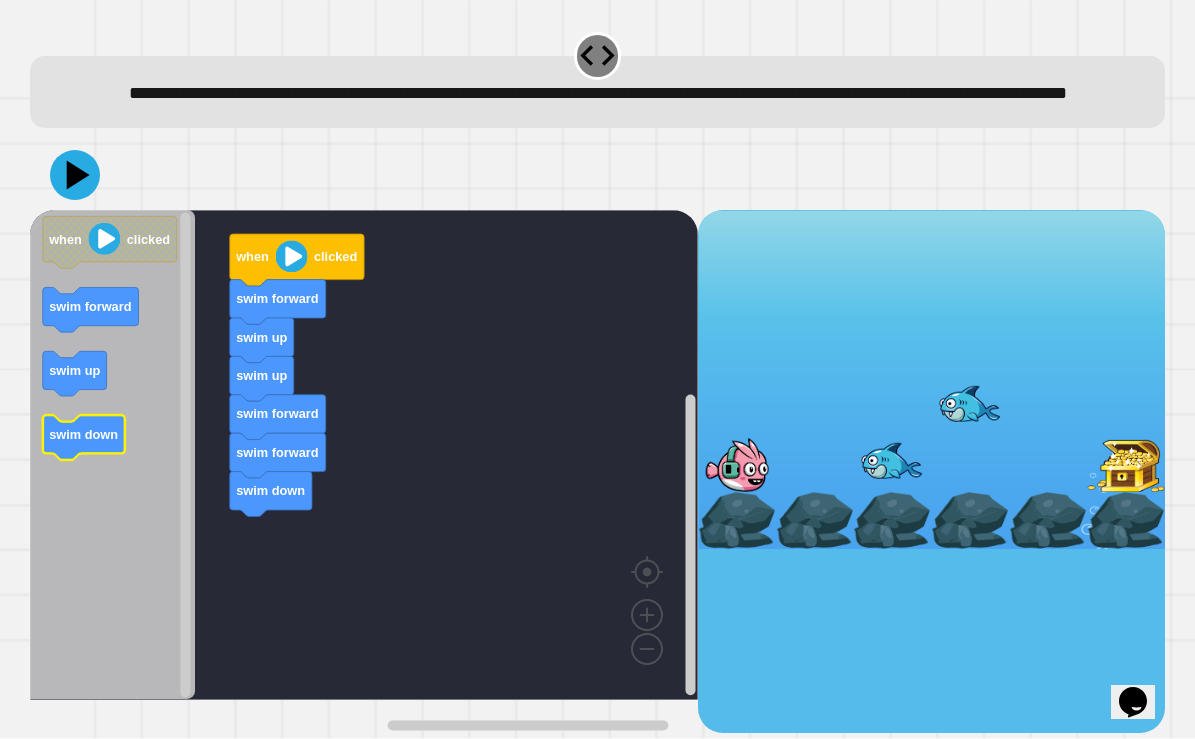 click on "swim down" 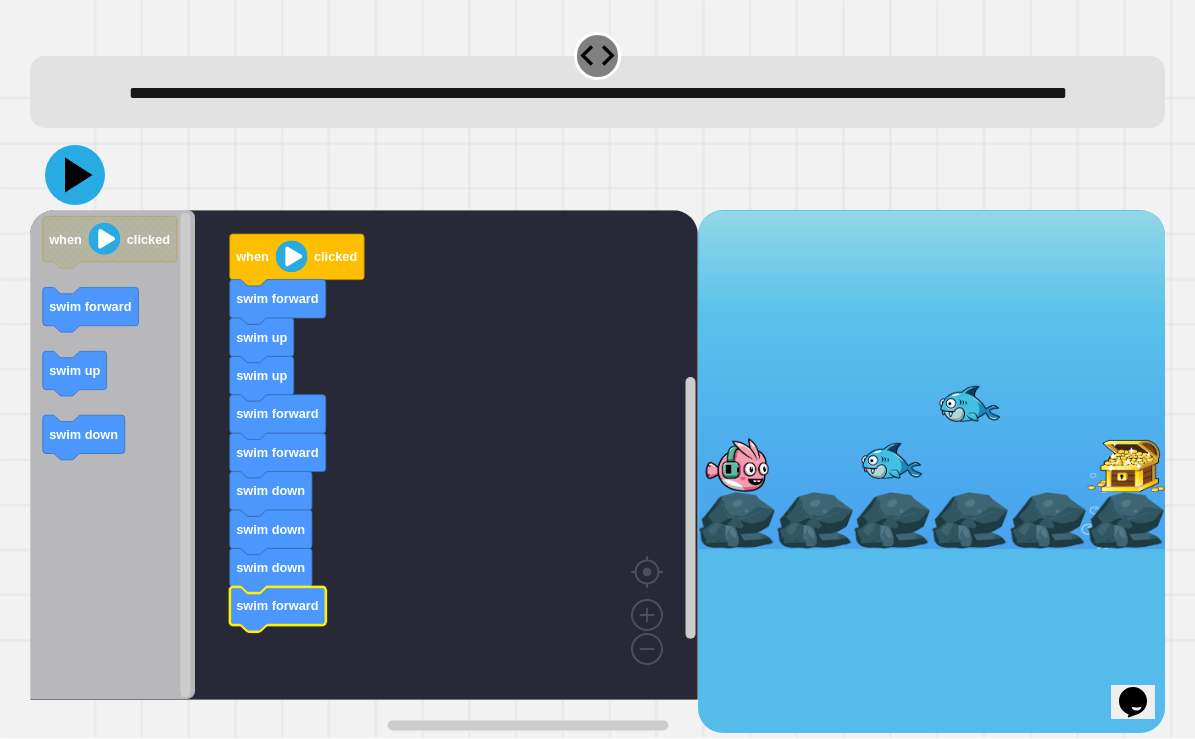 click 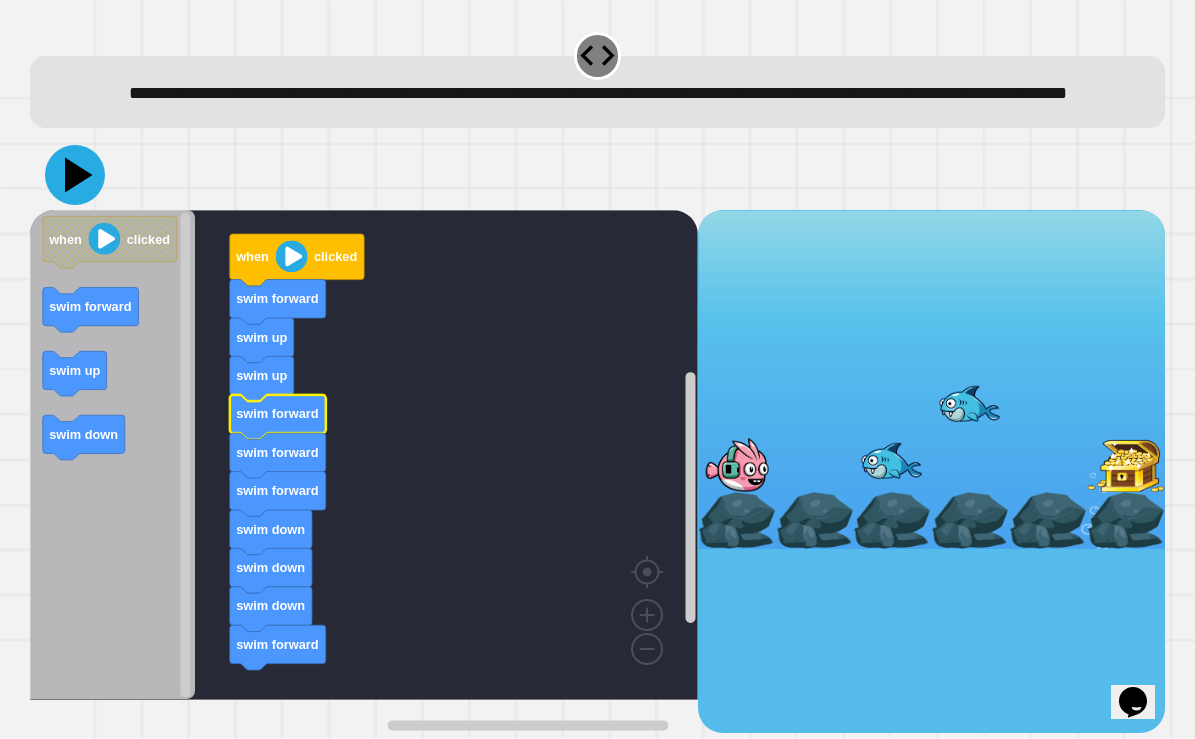 click 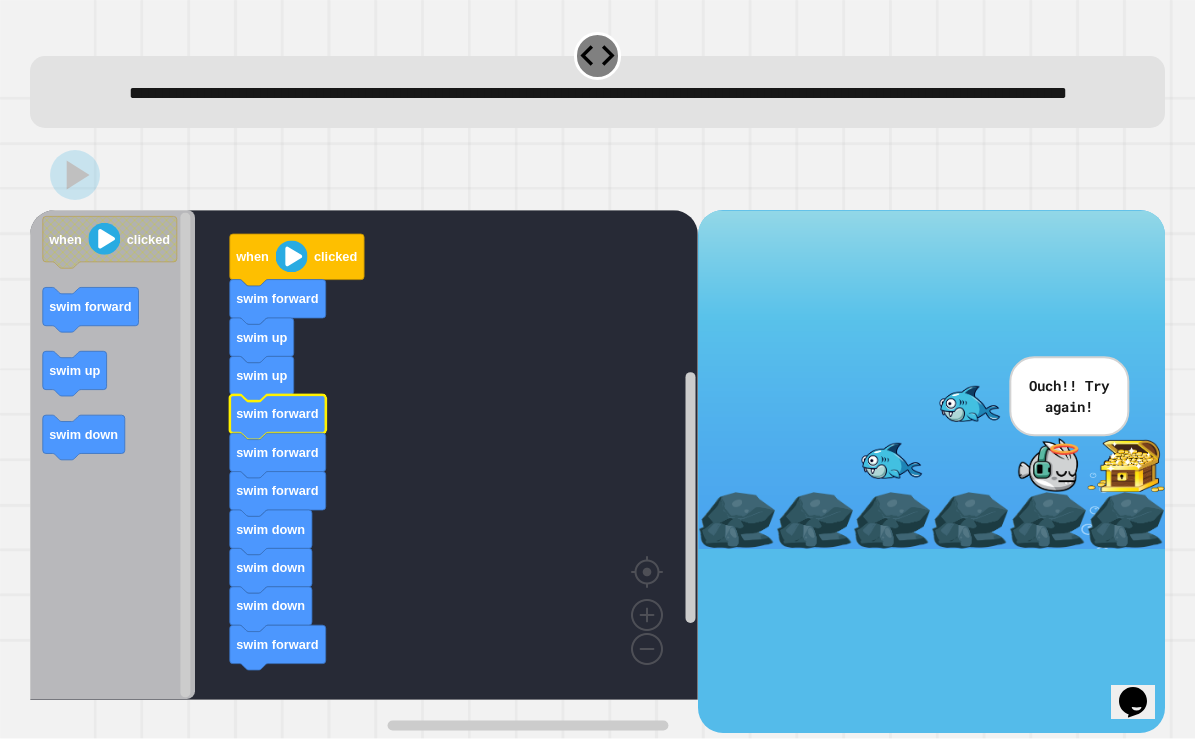click on "swim down" 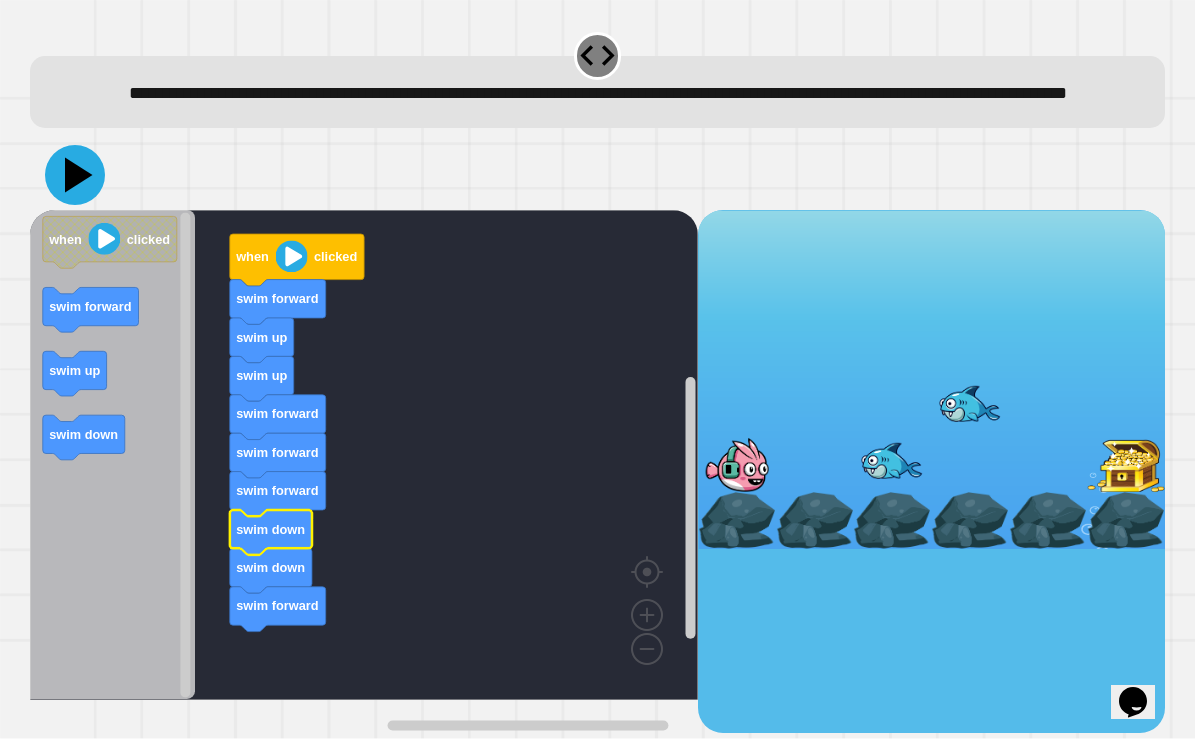 click 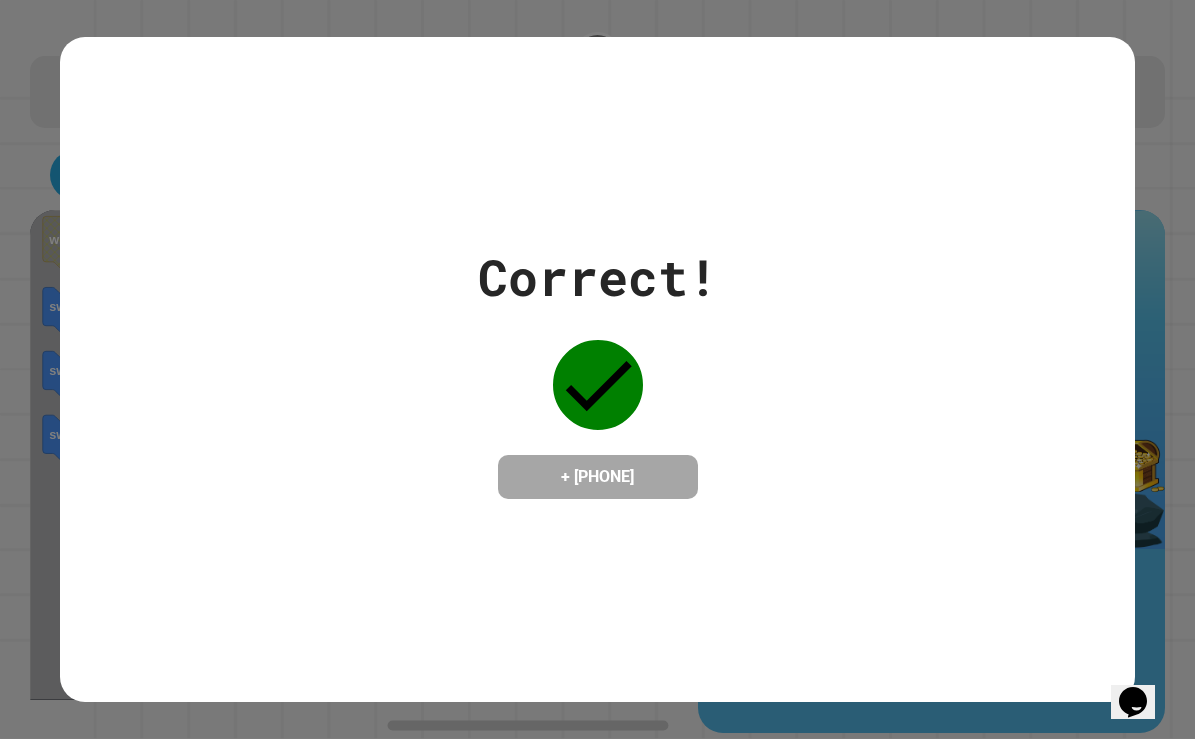 click on "Correct!   + [PHONE]" at bounding box center [597, 369] 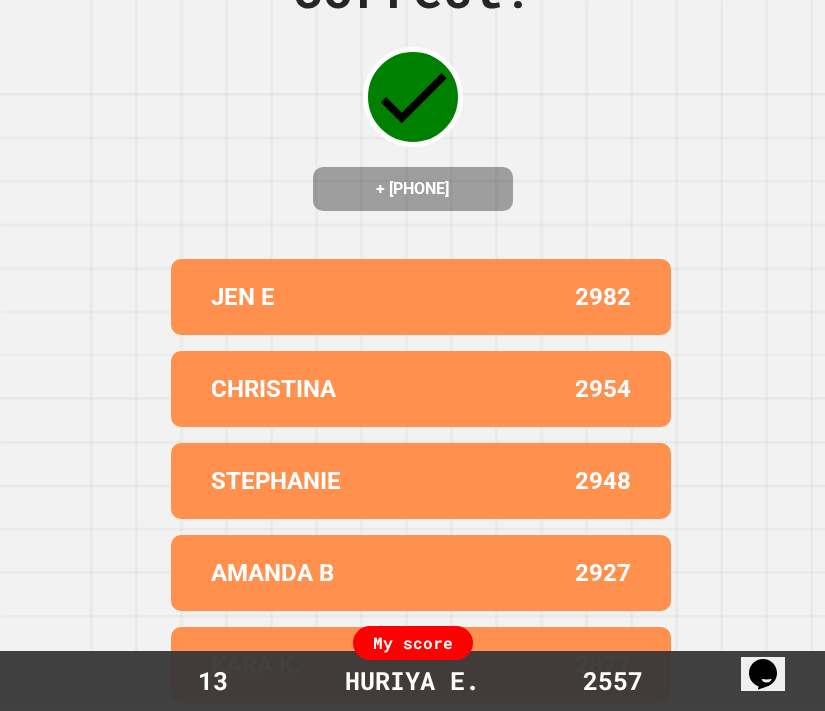 scroll, scrollTop: 105, scrollLeft: 0, axis: vertical 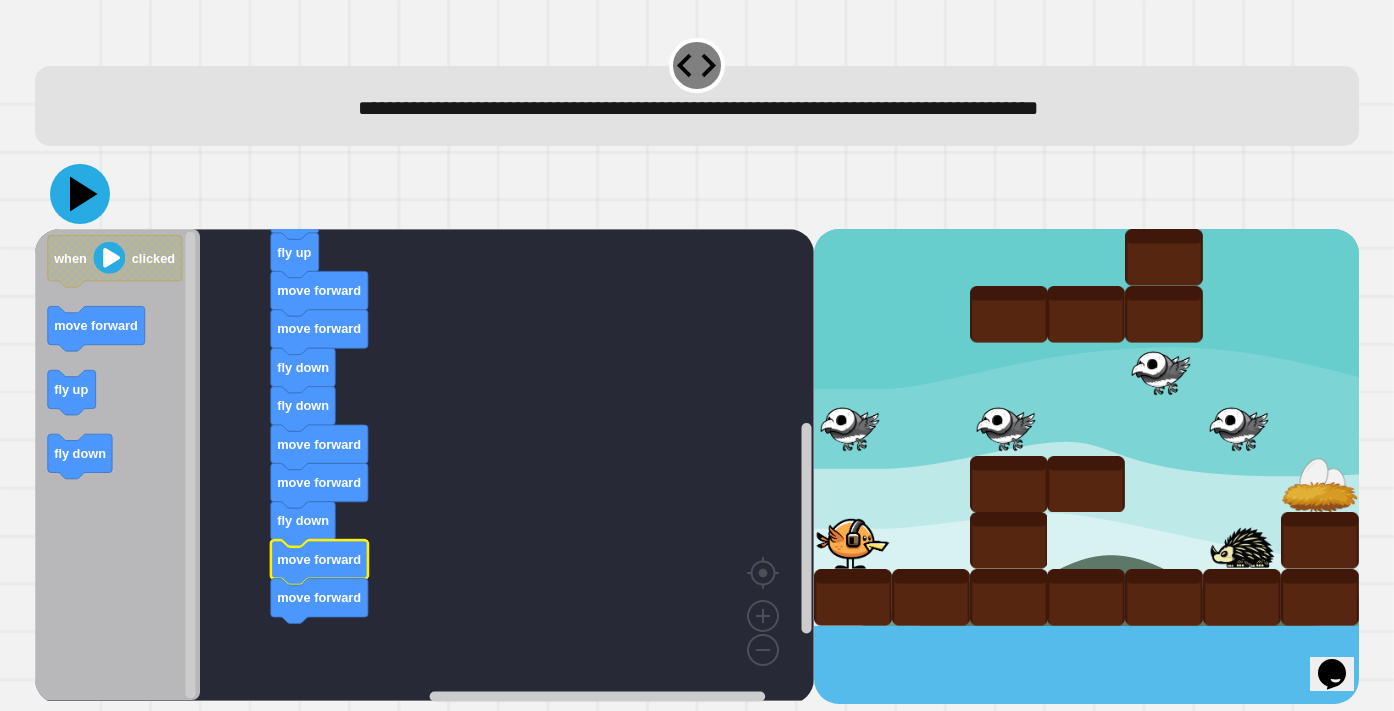 click 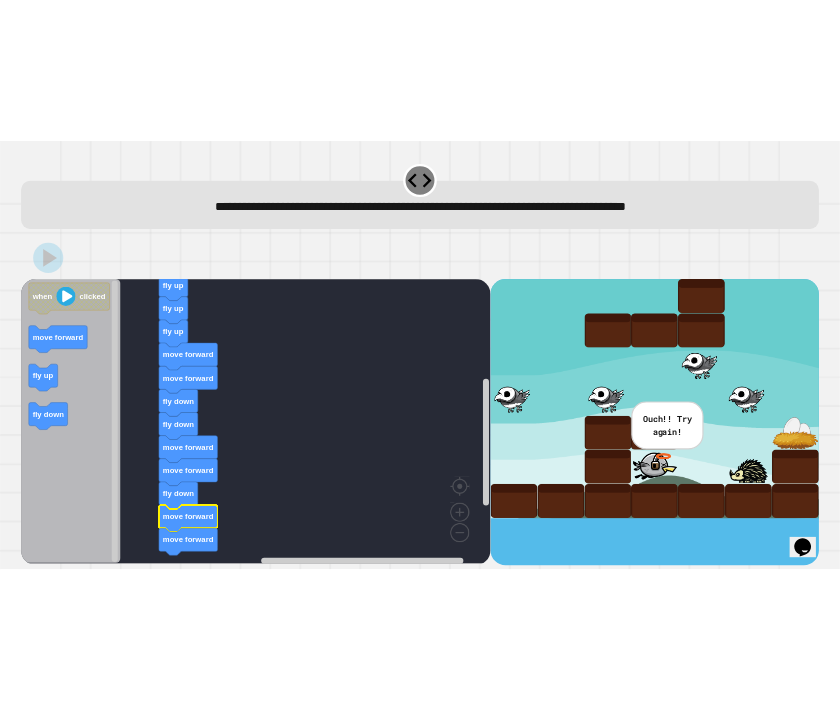 scroll, scrollTop: 0, scrollLeft: 0, axis: both 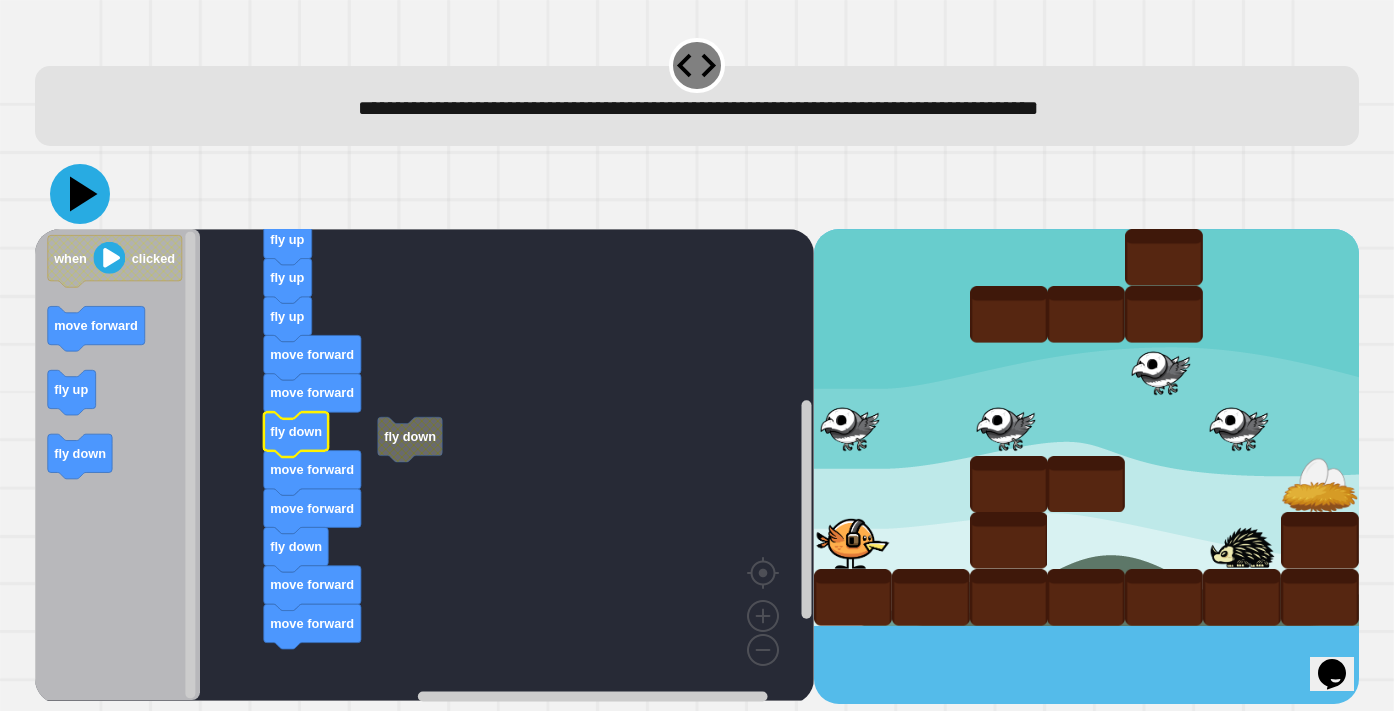 click 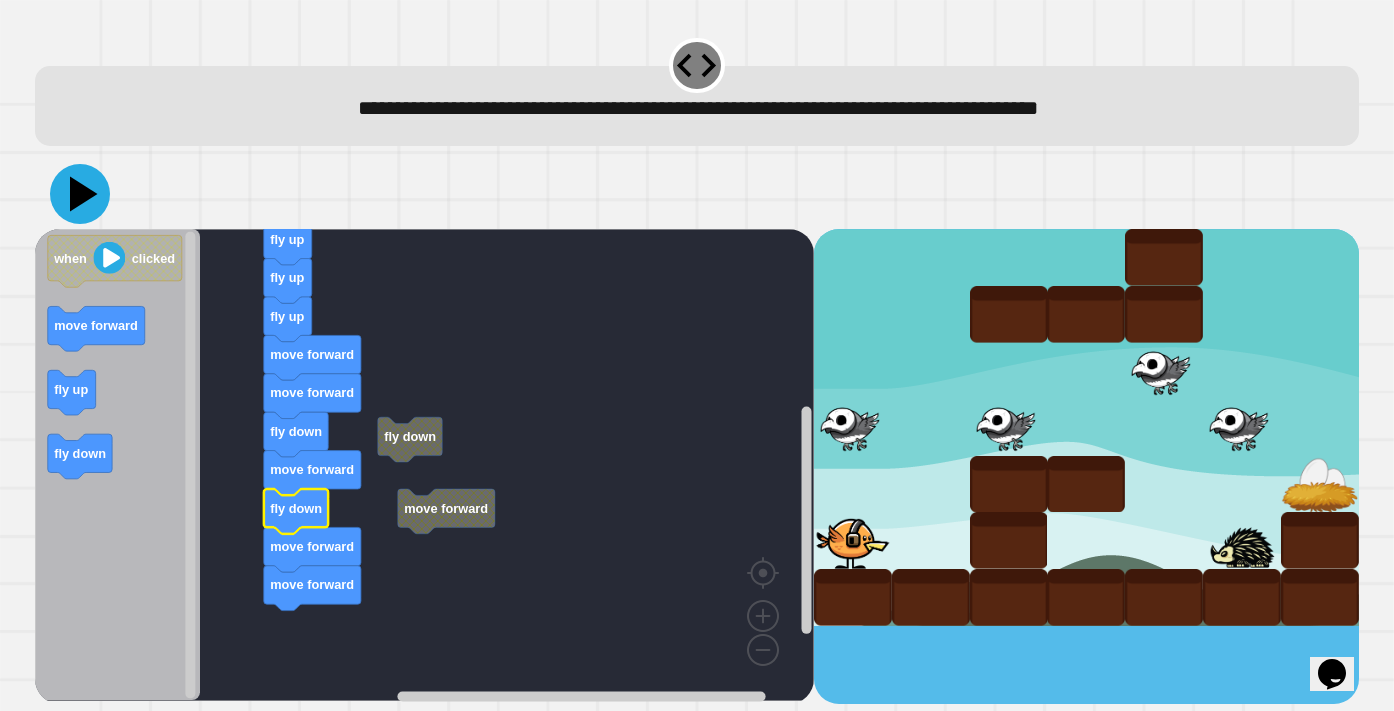 click 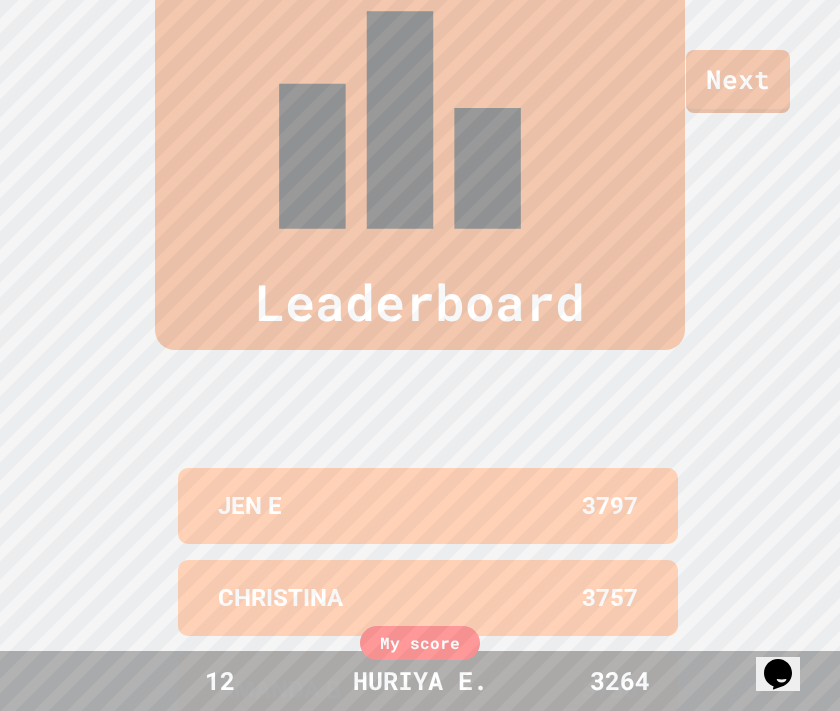 scroll, scrollTop: 825, scrollLeft: 0, axis: vertical 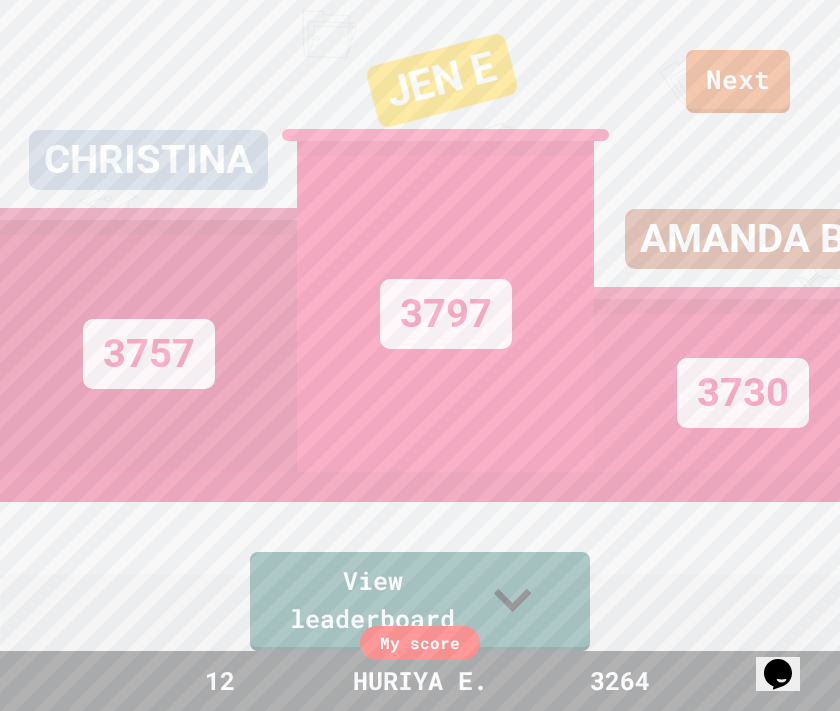 click on "[NAME] [NAME] [NUMBER]" at bounding box center [742, 222] 